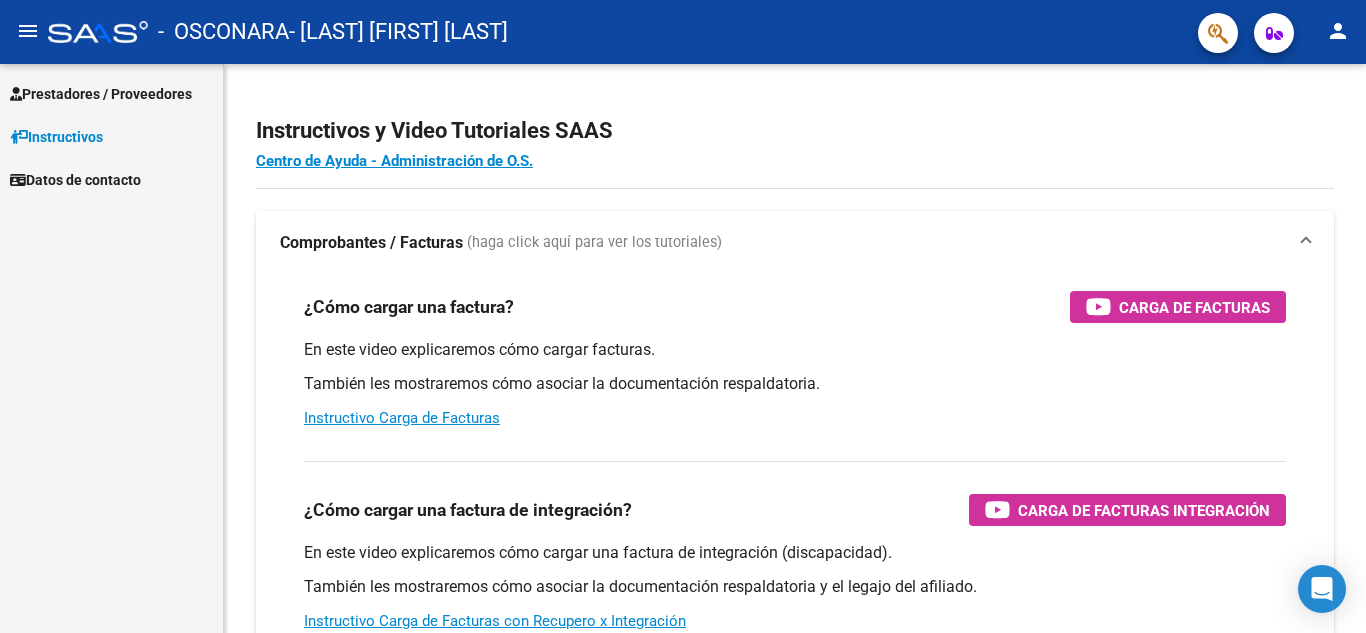scroll, scrollTop: 0, scrollLeft: 0, axis: both 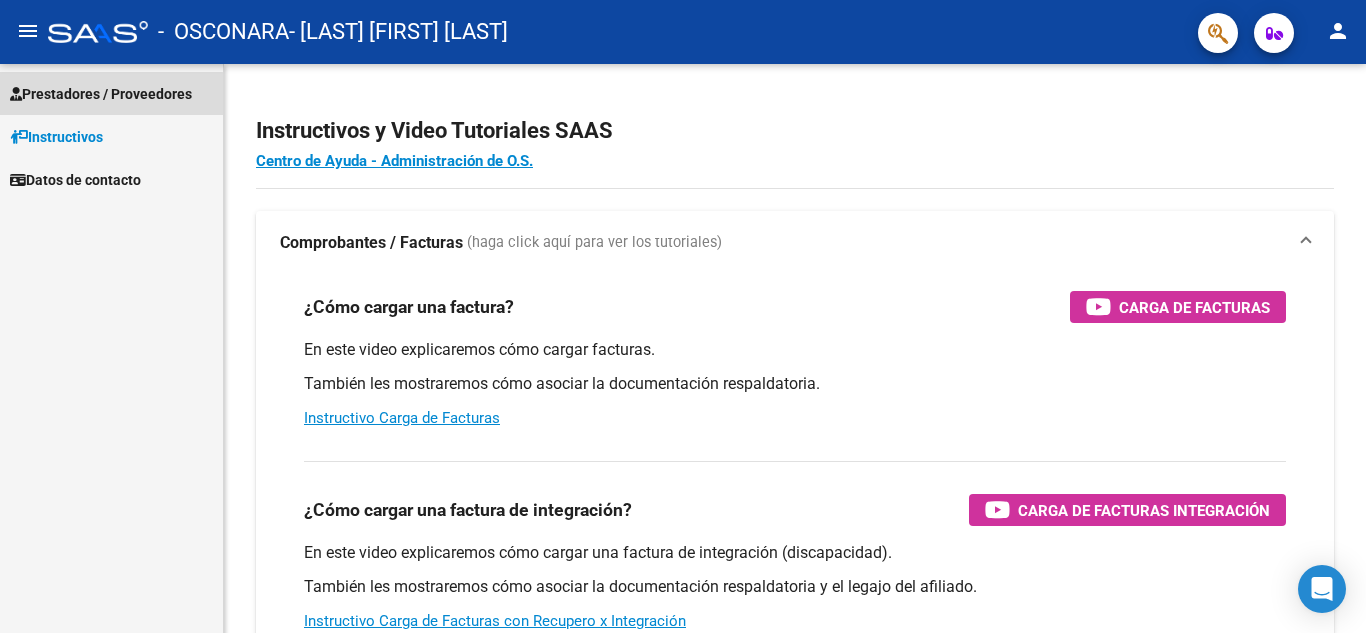 click on "Prestadores / Proveedores" at bounding box center (101, 94) 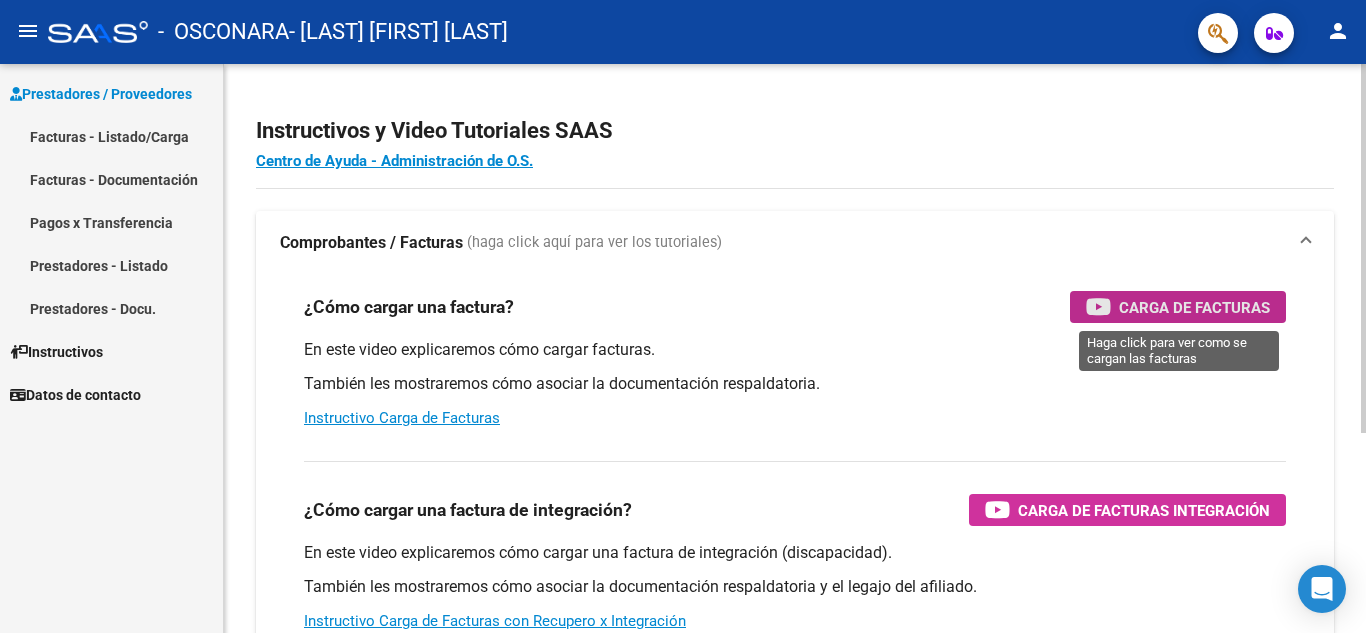 click on "Carga de Facturas" at bounding box center [1194, 307] 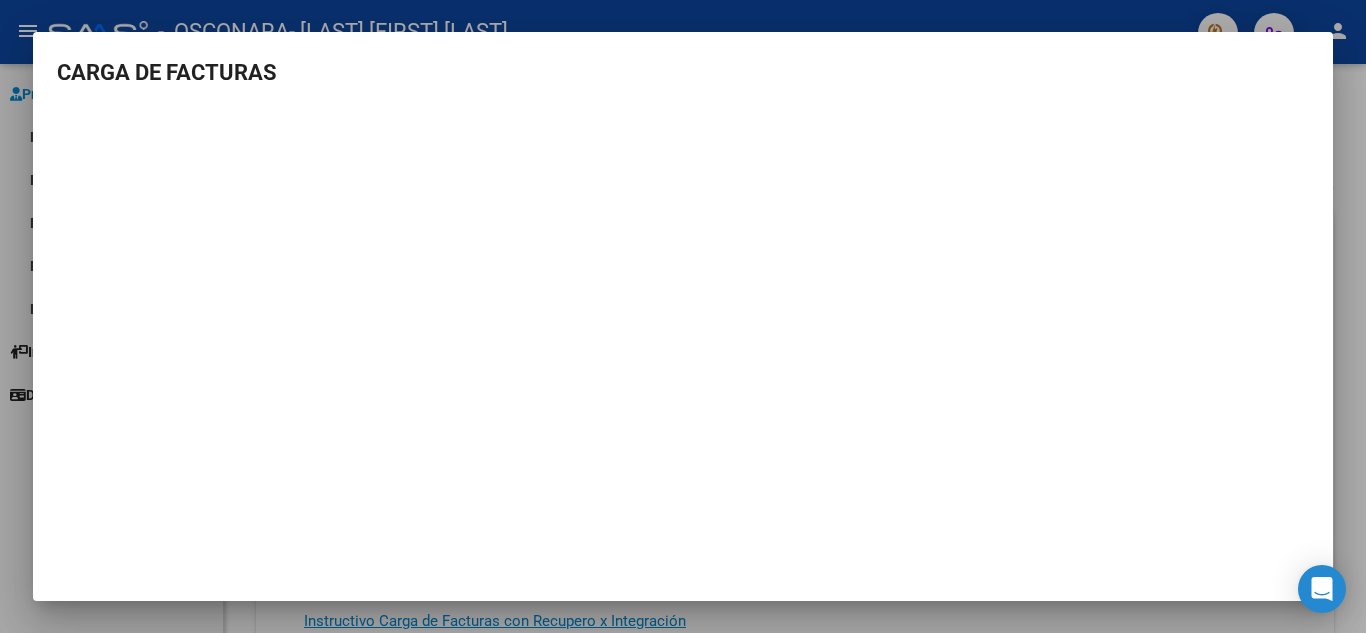 click at bounding box center (683, 316) 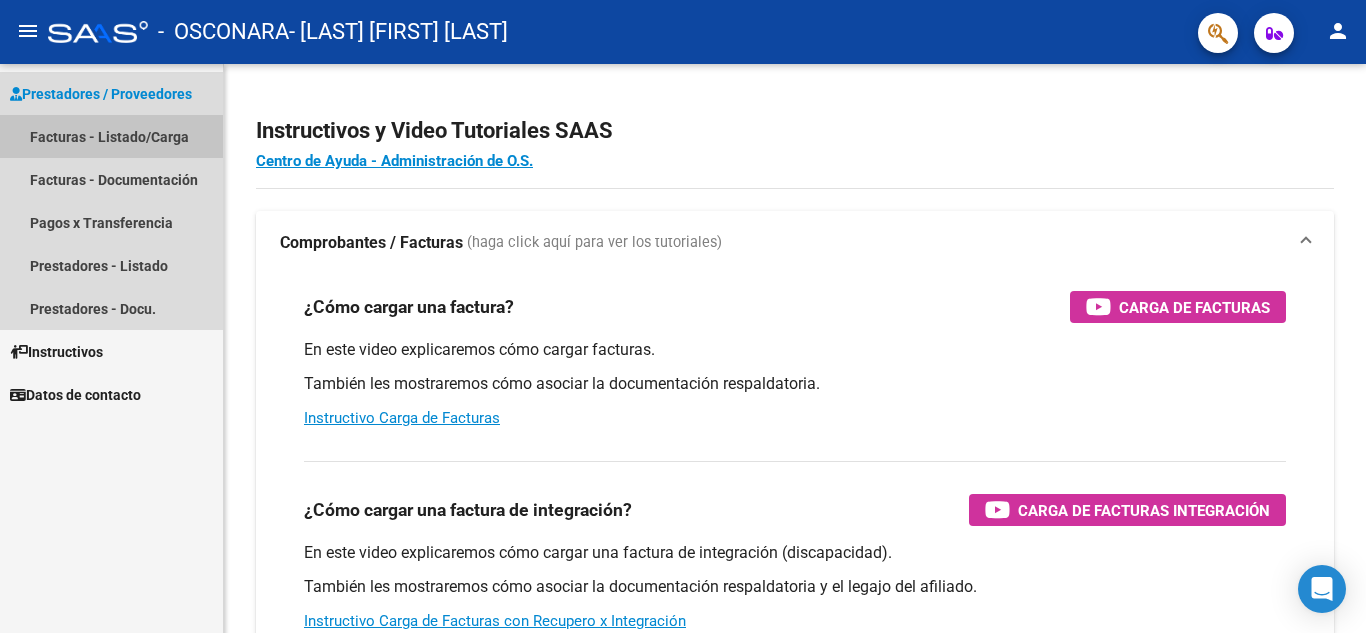 click on "Facturas - Listado/Carga" at bounding box center (111, 136) 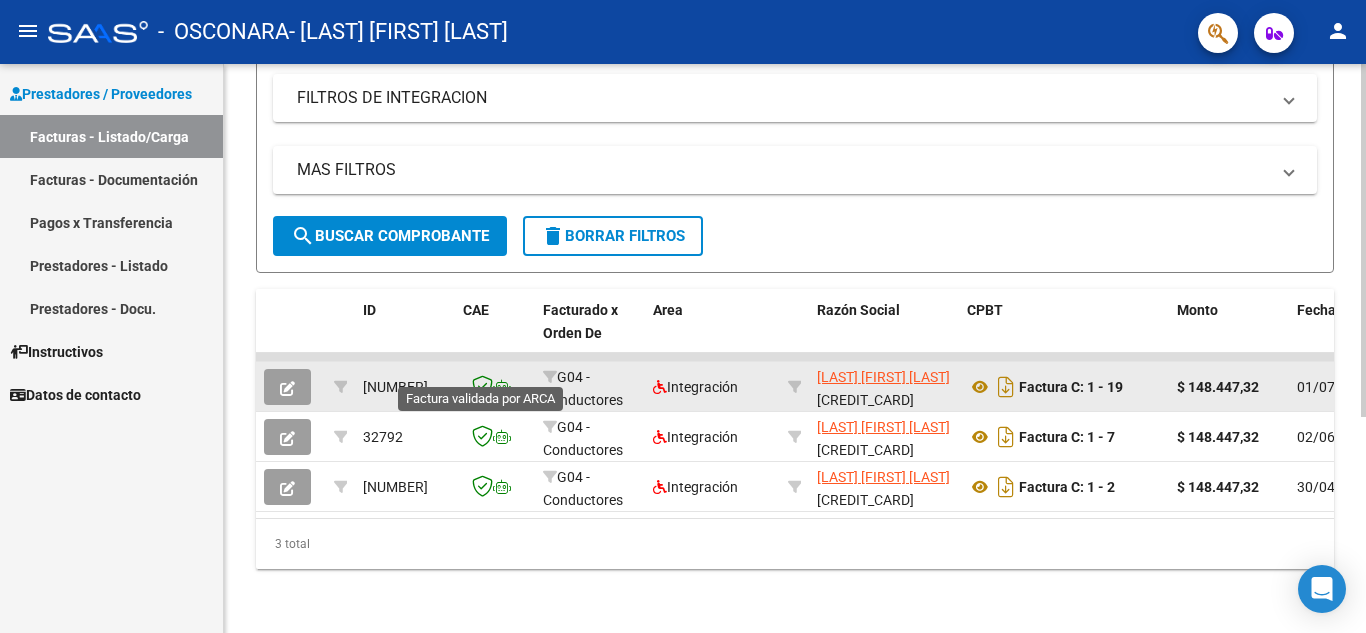 scroll, scrollTop: 49, scrollLeft: 0, axis: vertical 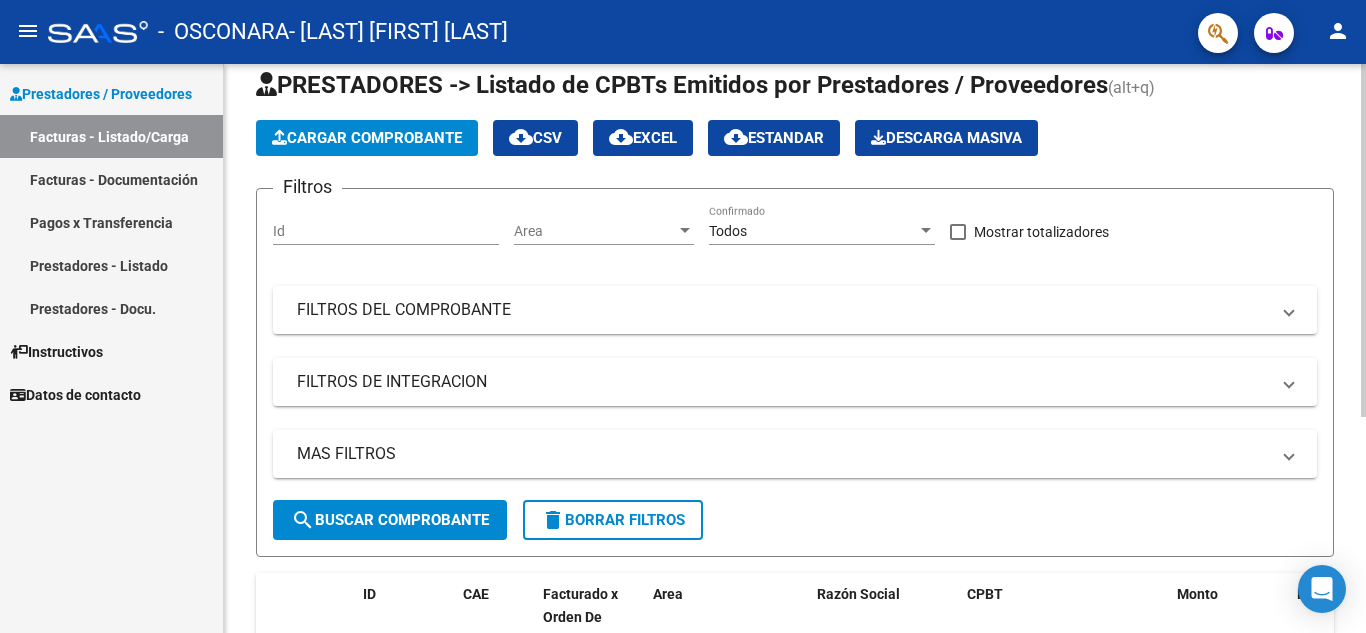 click on "Cargar Comprobante" 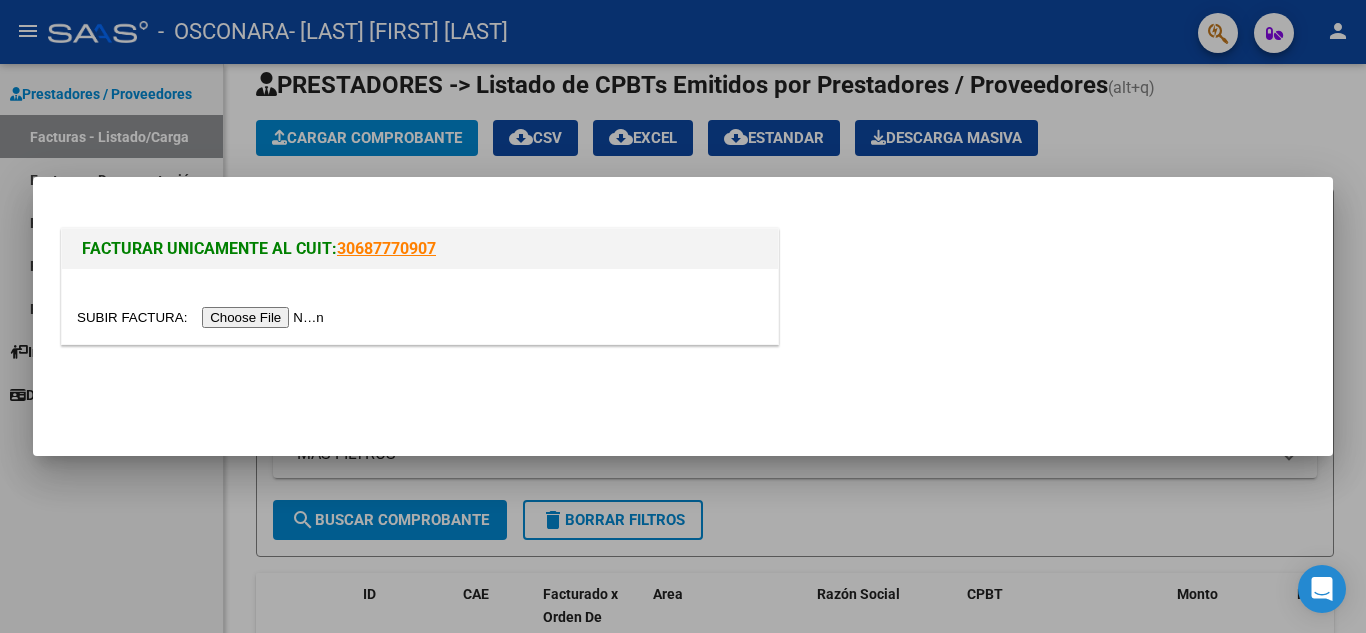 click at bounding box center (203, 317) 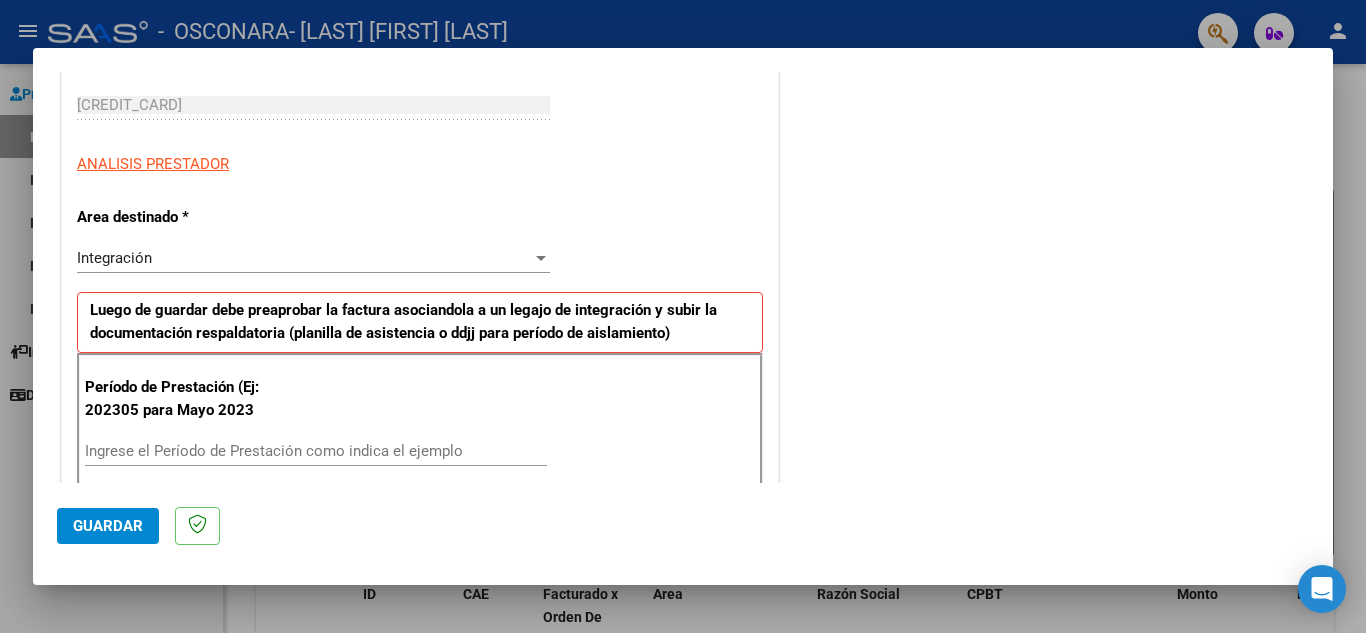 scroll, scrollTop: 400, scrollLeft: 0, axis: vertical 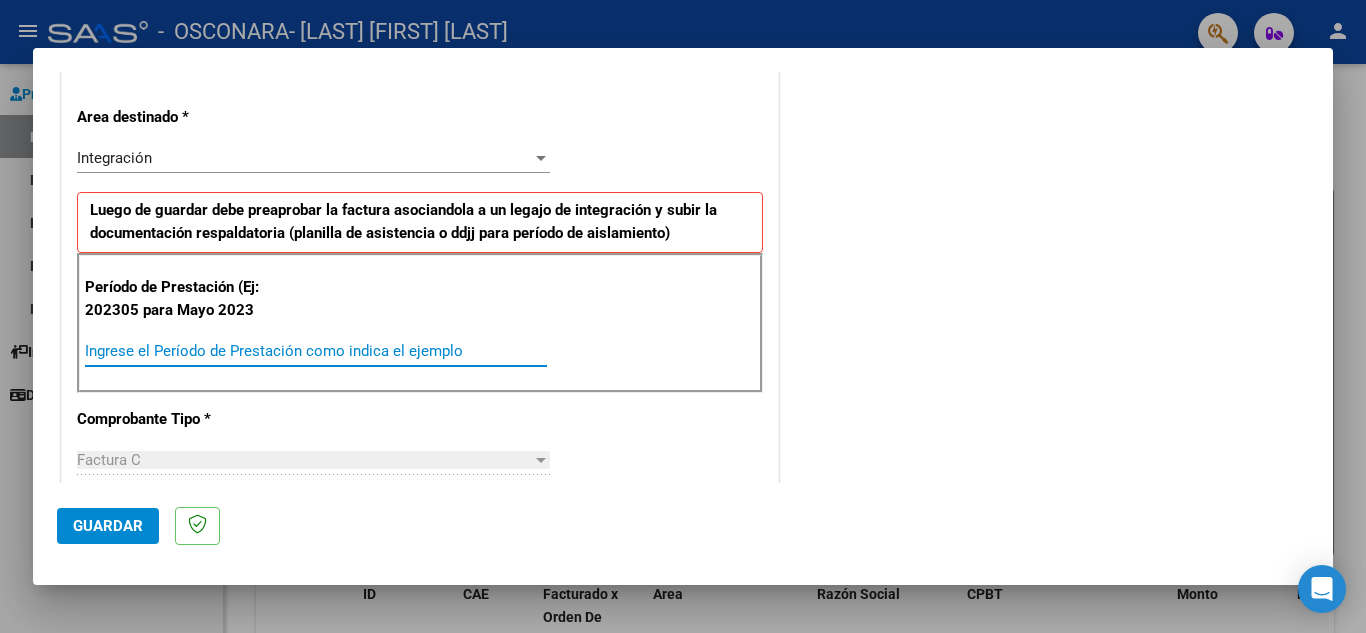 click on "Ingrese el Período de Prestación como indica el ejemplo" at bounding box center [316, 351] 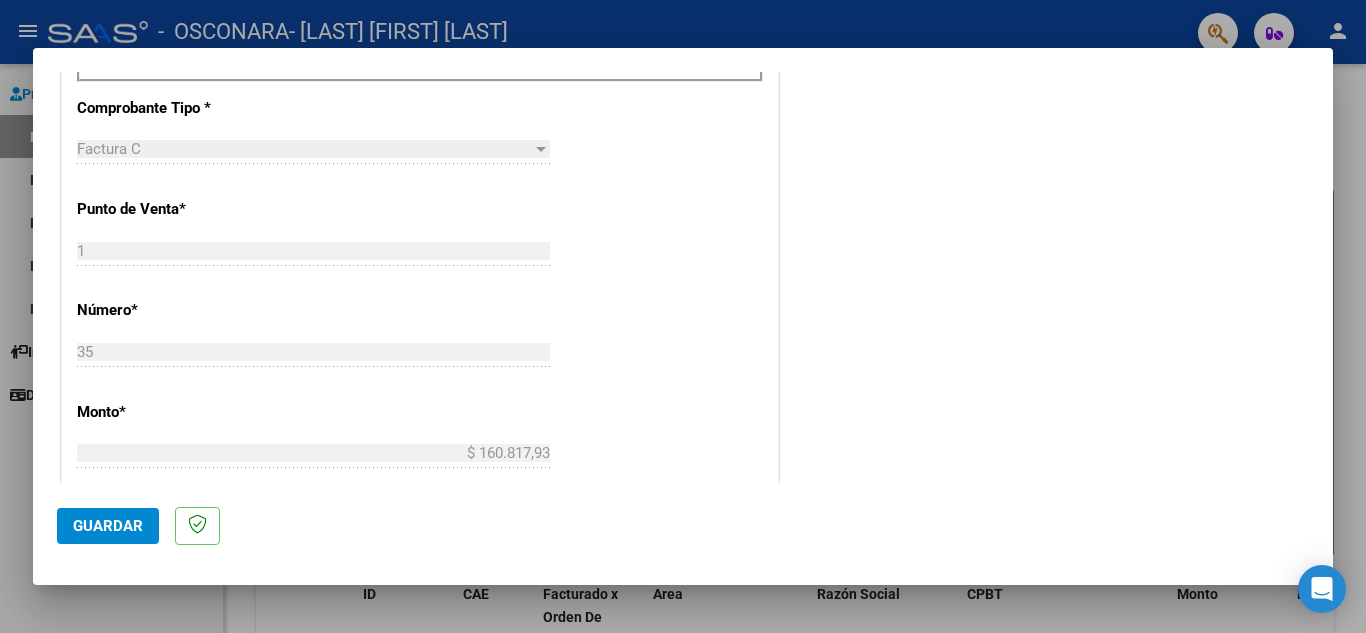 scroll, scrollTop: 0, scrollLeft: 0, axis: both 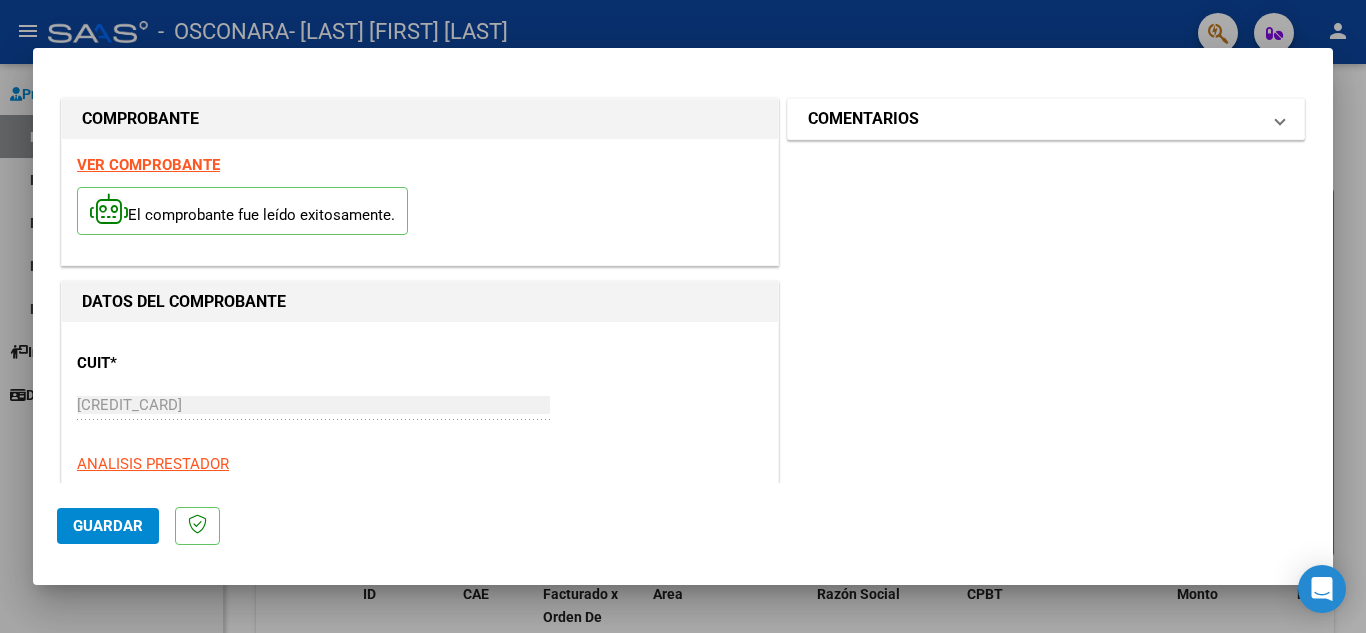 type on "202507" 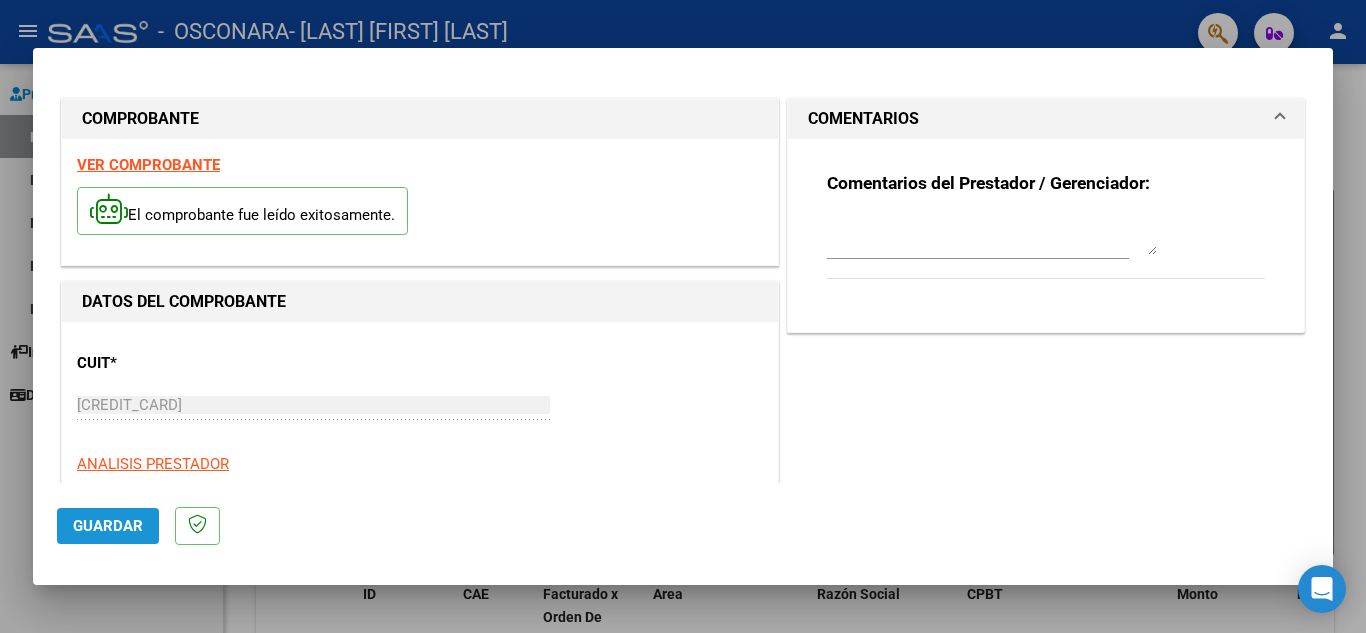 click on "Guardar" 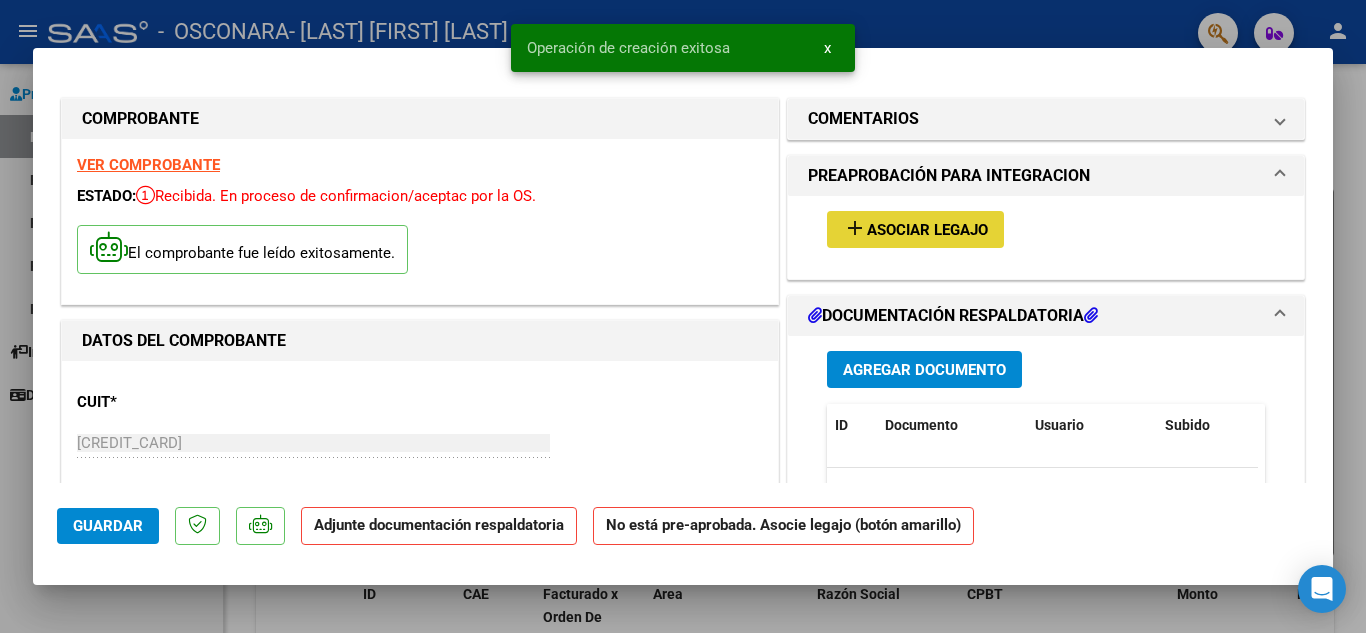 click on "Asociar Legajo" at bounding box center [927, 230] 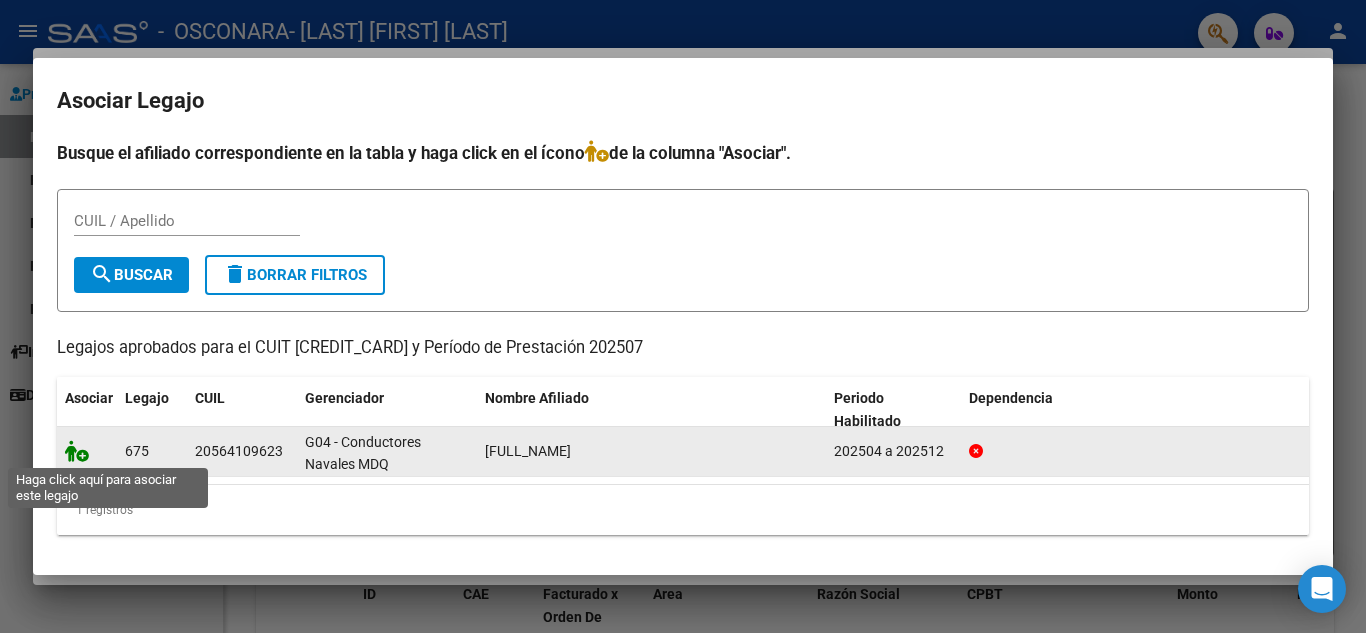 click 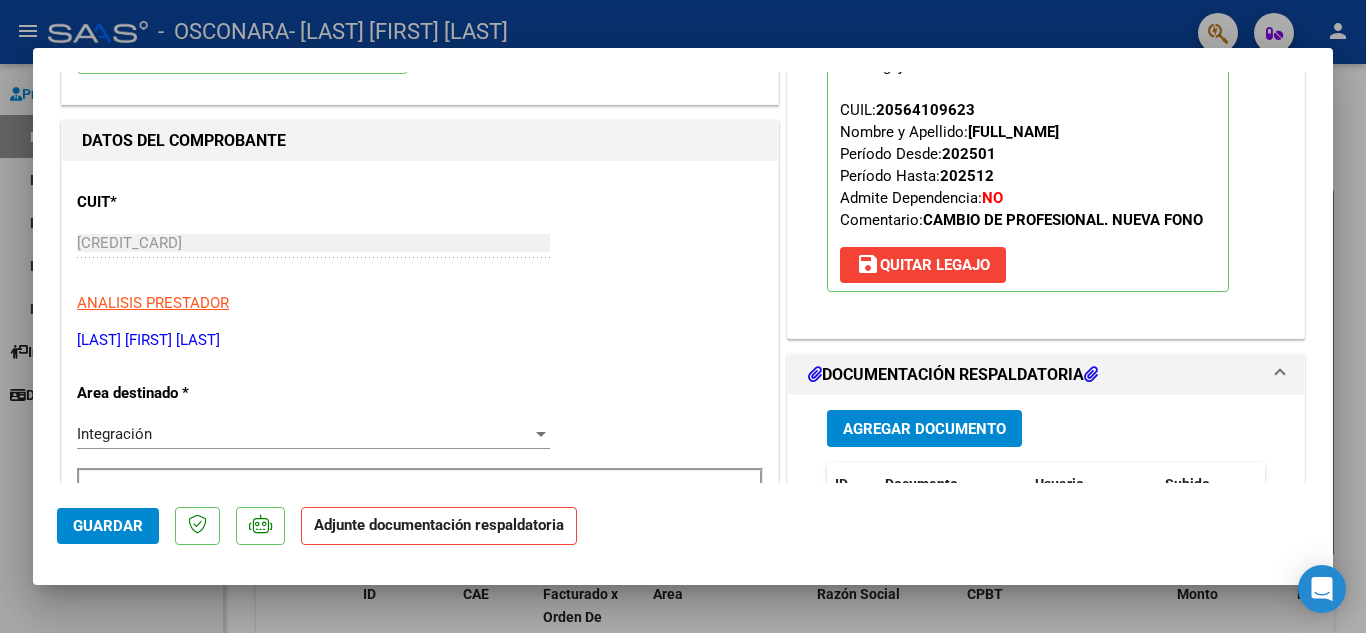 scroll, scrollTop: 400, scrollLeft: 0, axis: vertical 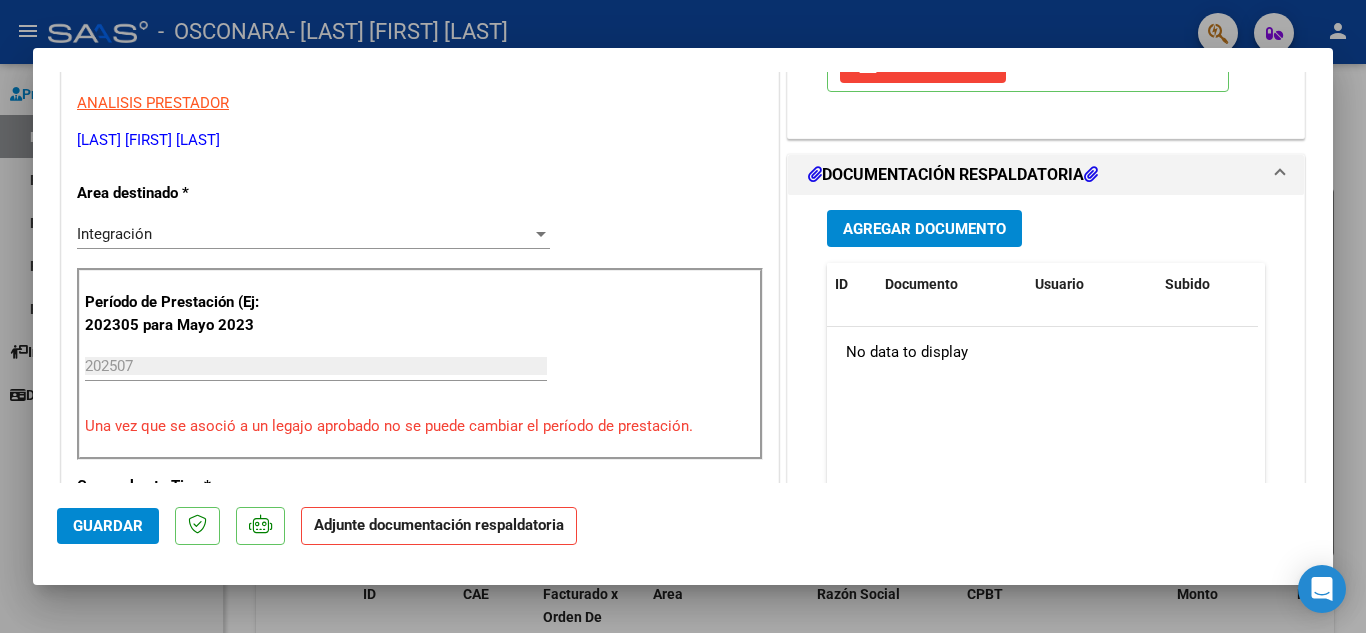 click on "Agregar Documento" at bounding box center (924, 229) 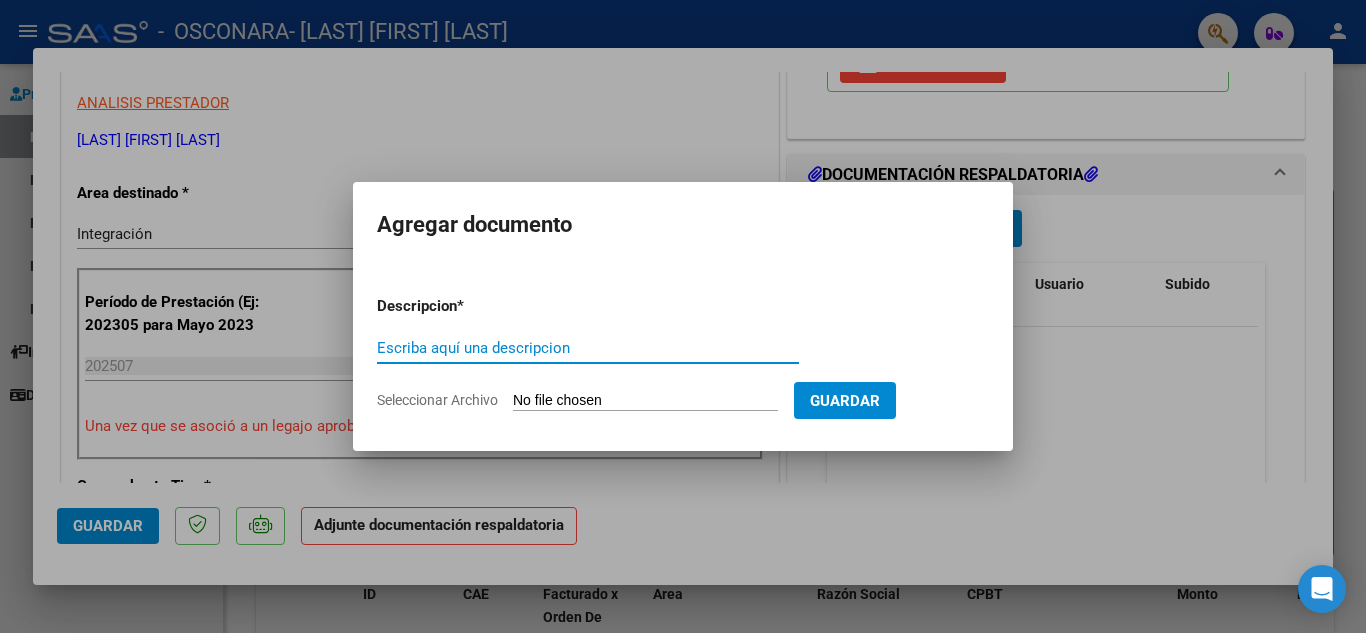 click on "Seleccionar Archivo" at bounding box center [645, 401] 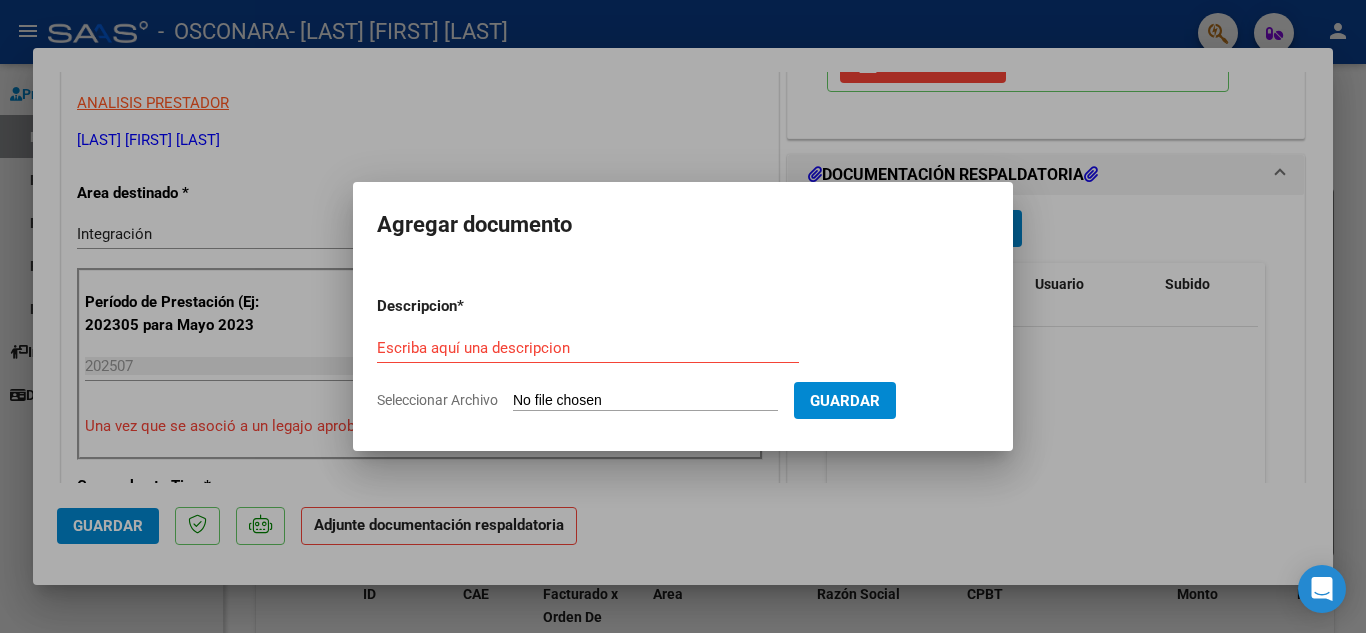 type on "C:\fakepath\Informe Julio .jpg" 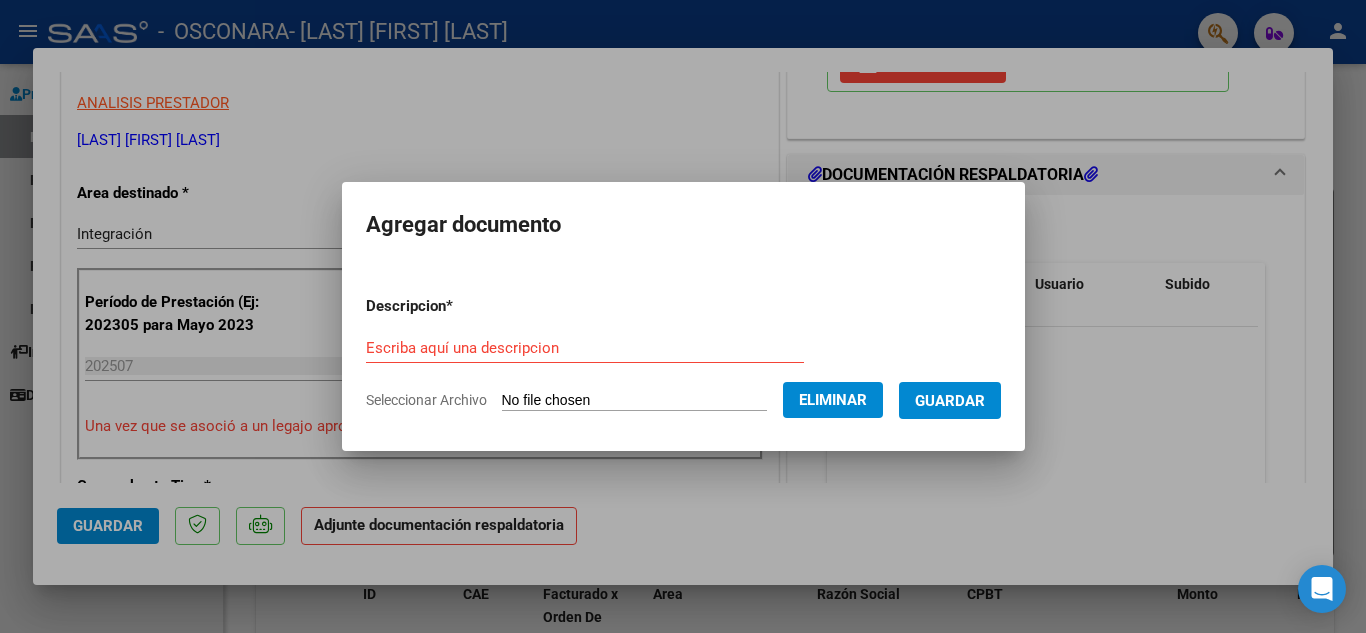 click on "Descripcion  *   Escriba aquí una descripcion  Seleccionar Archivo Eliminar Guardar" at bounding box center [683, 353] 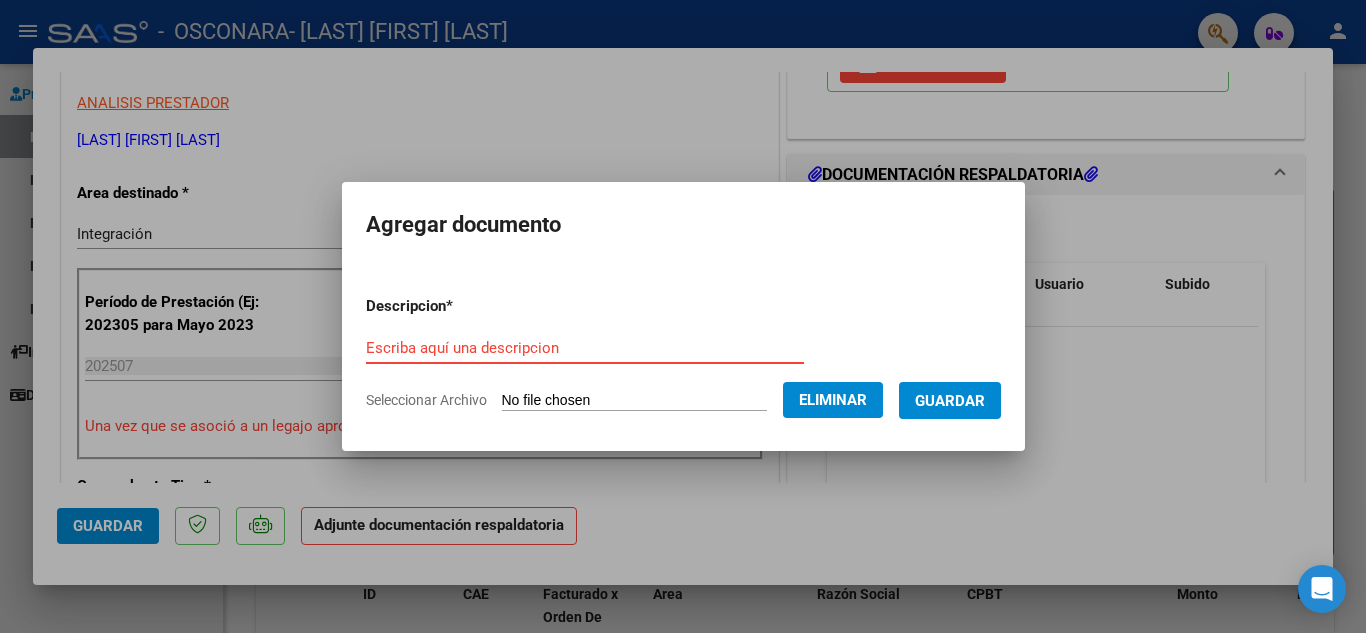 click on "Escriba aquí una descripcion" at bounding box center (585, 348) 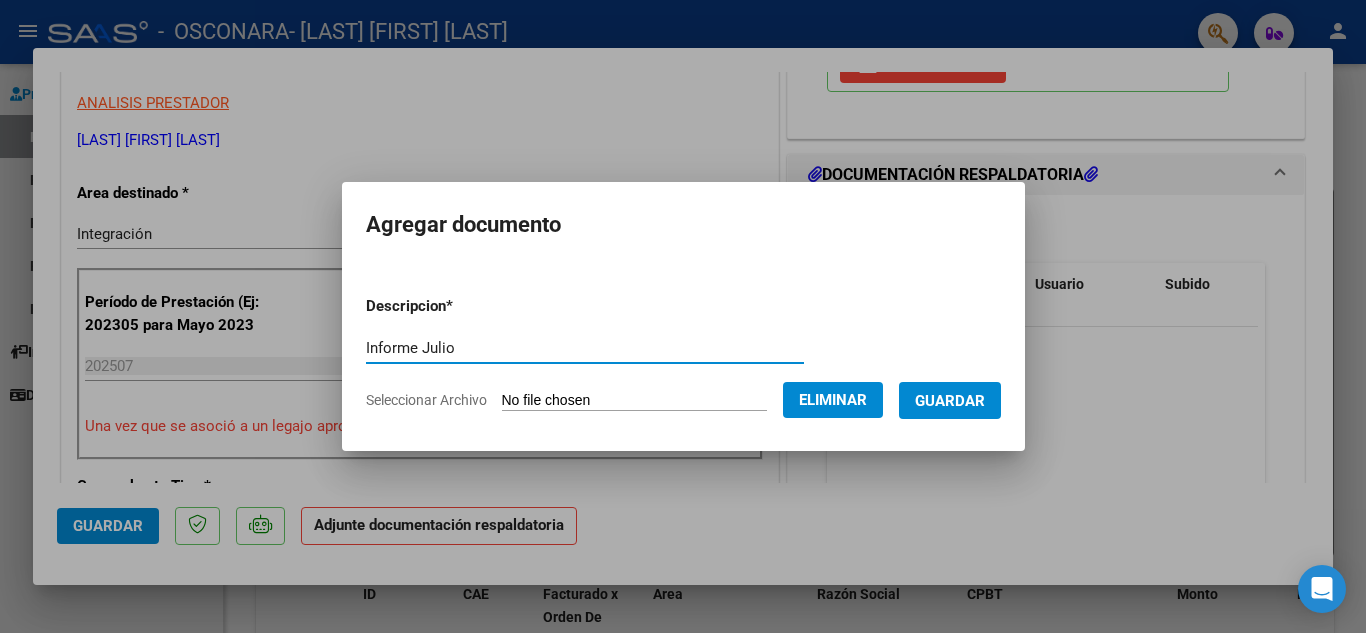 type on "Informe Julio" 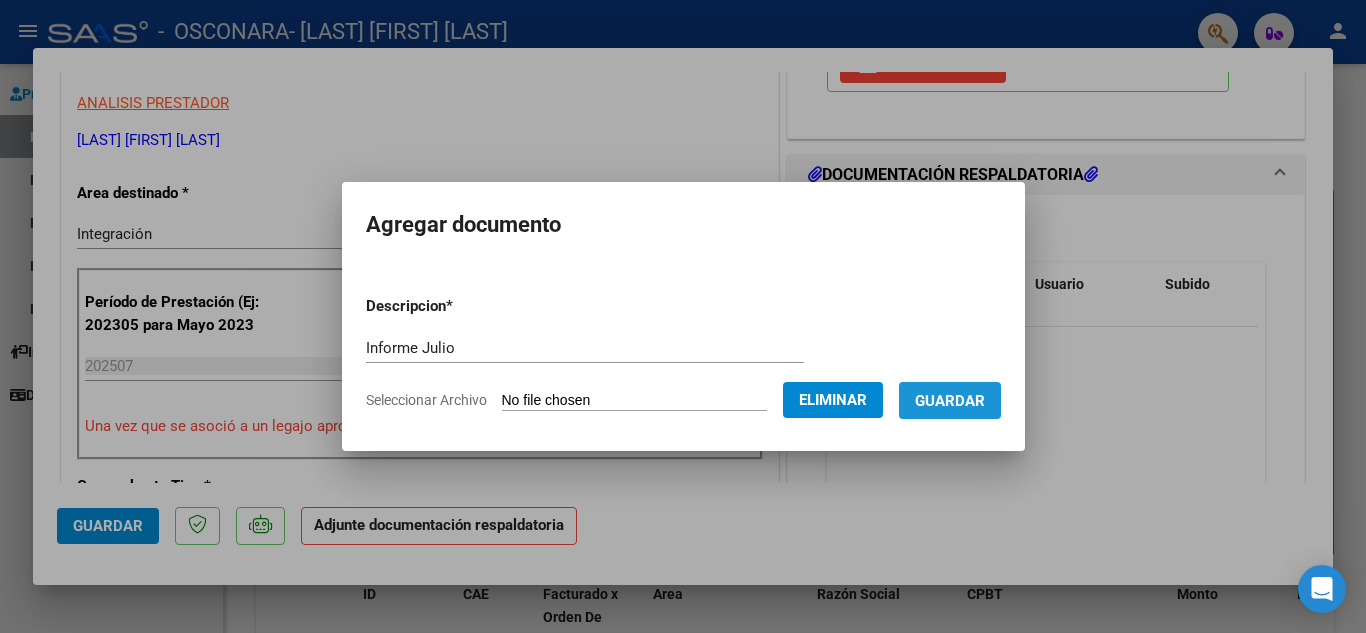 click on "Guardar" at bounding box center [950, 401] 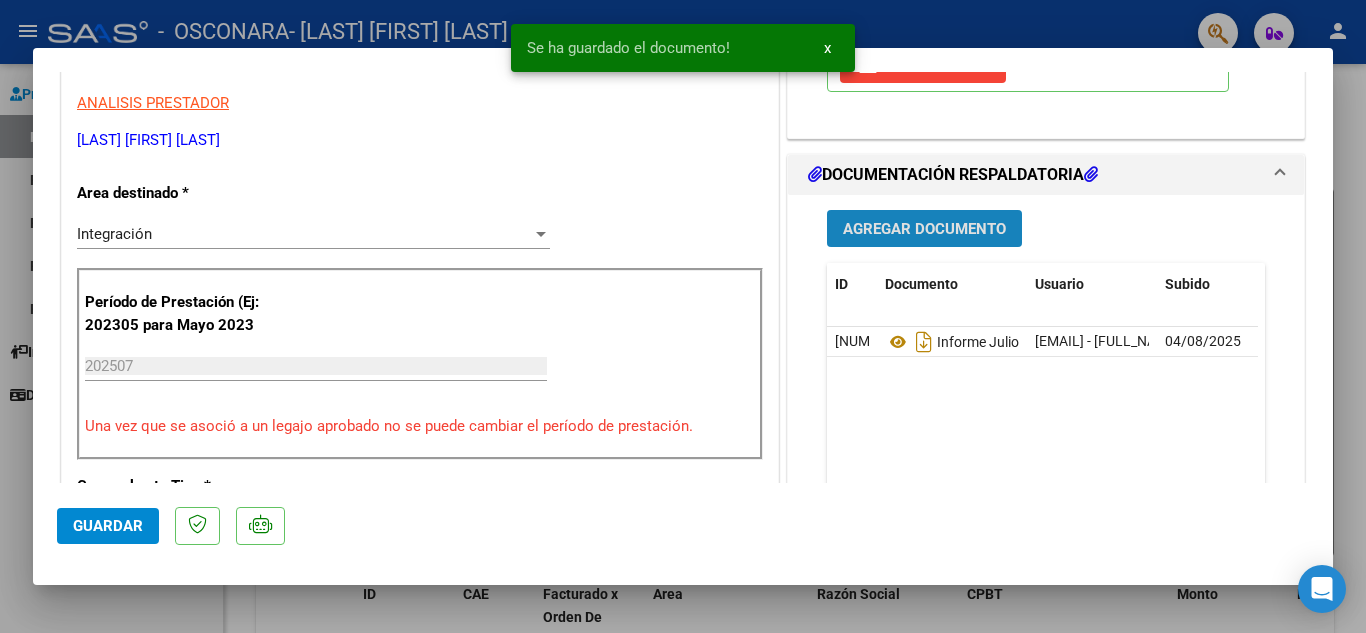 click on "Agregar Documento" at bounding box center [924, 229] 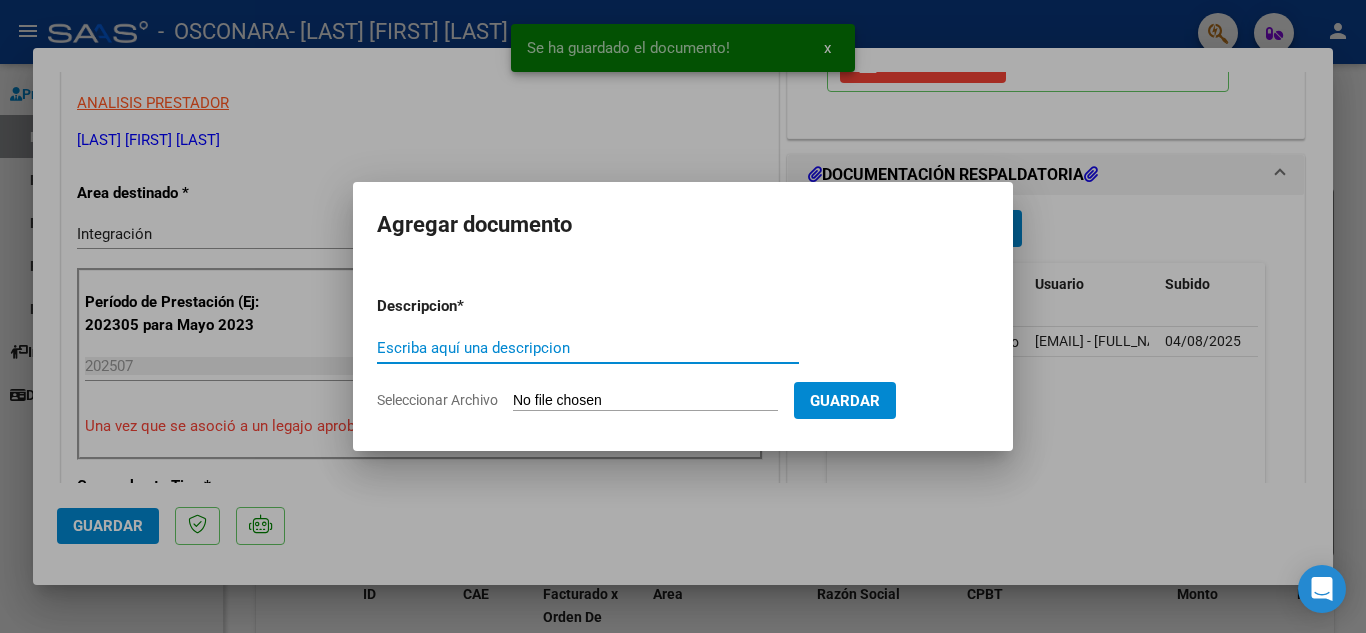 click on "Seleccionar Archivo" 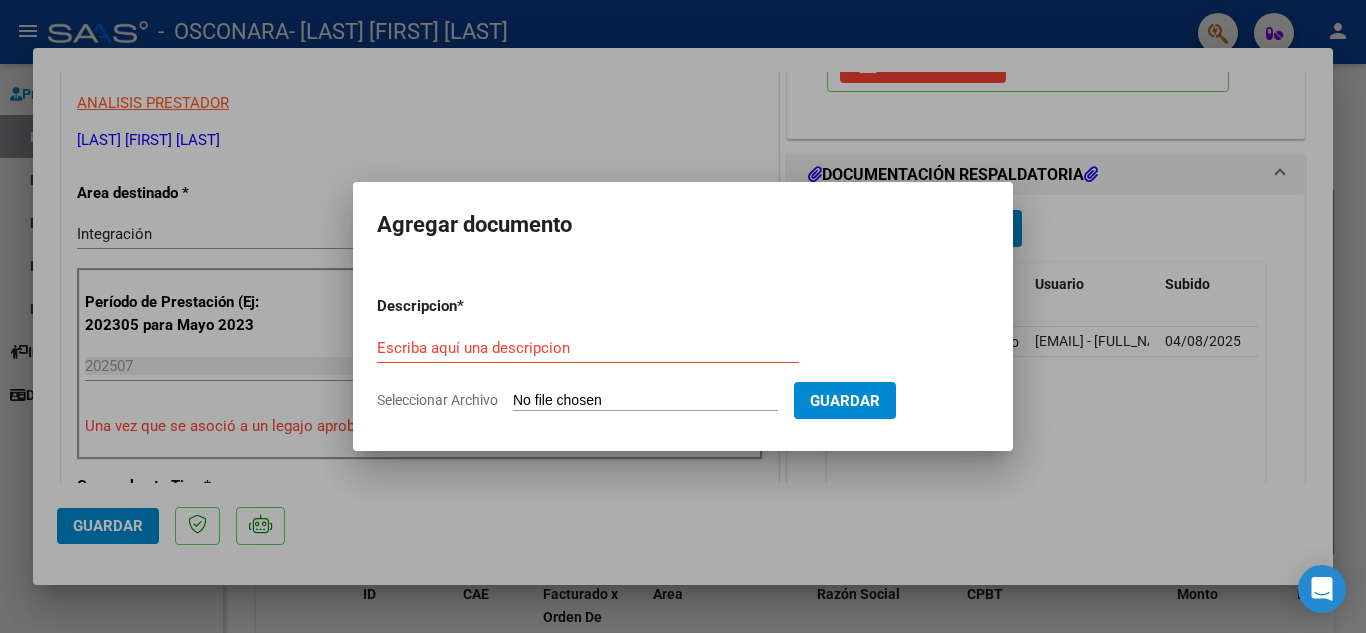 type on "C:\fakepath\Planilla Julio .jpg" 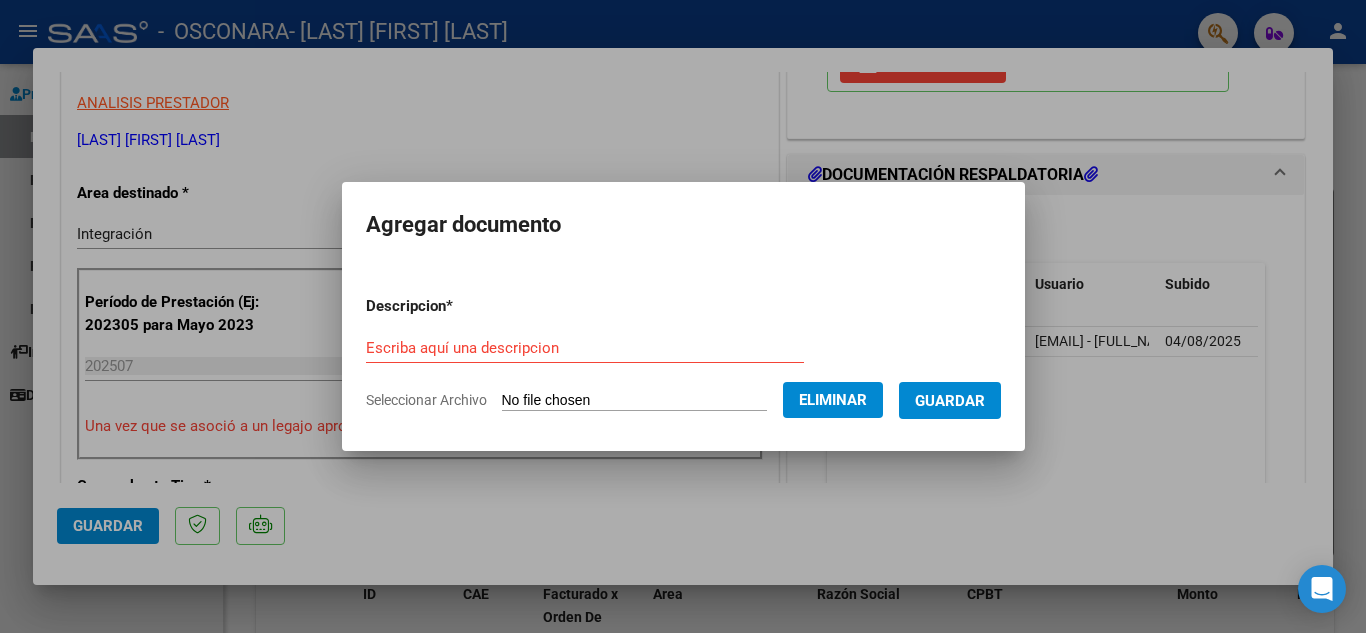 click on "Descripcion  *   Escriba aquí una descripcion  Seleccionar Archivo Eliminar Guardar" at bounding box center [683, 353] 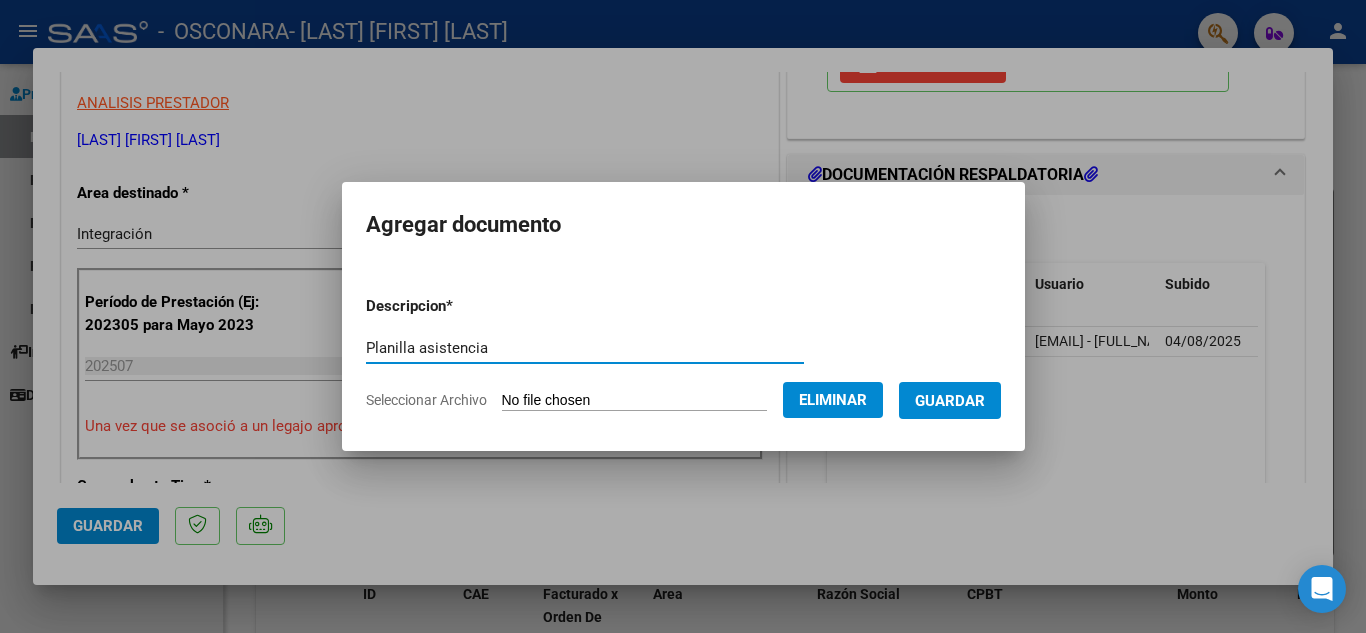 type on "Planilla asistencia" 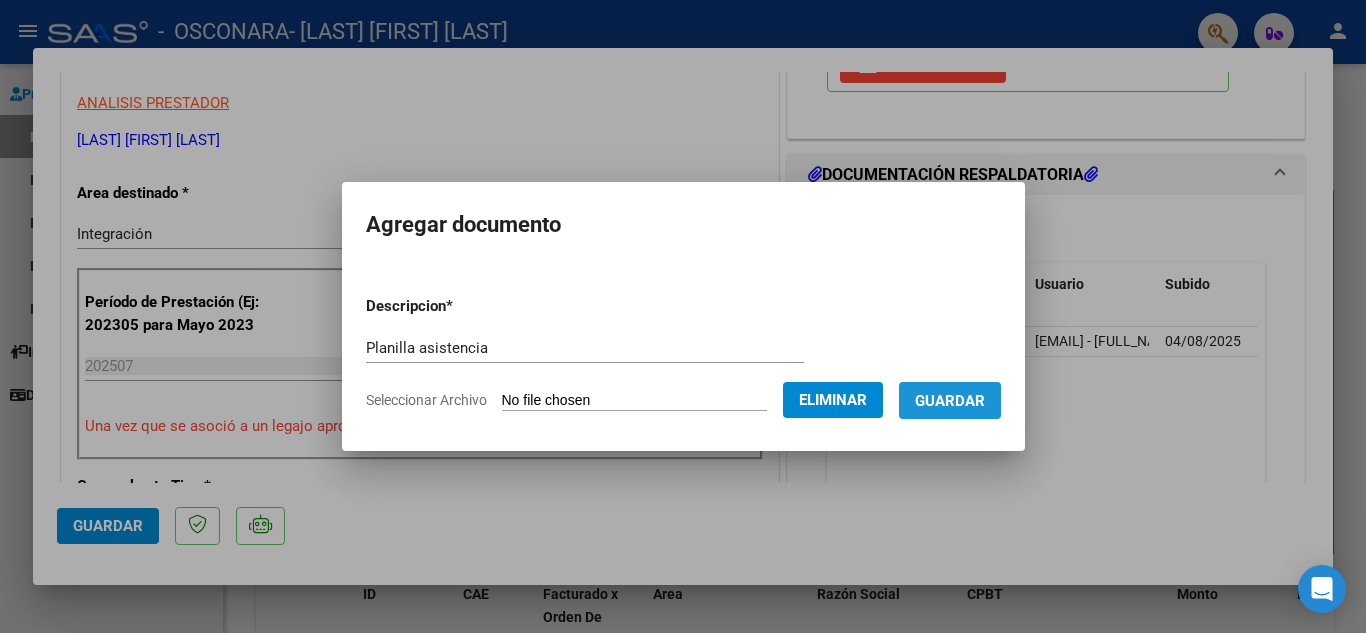 click on "Guardar" at bounding box center [950, 401] 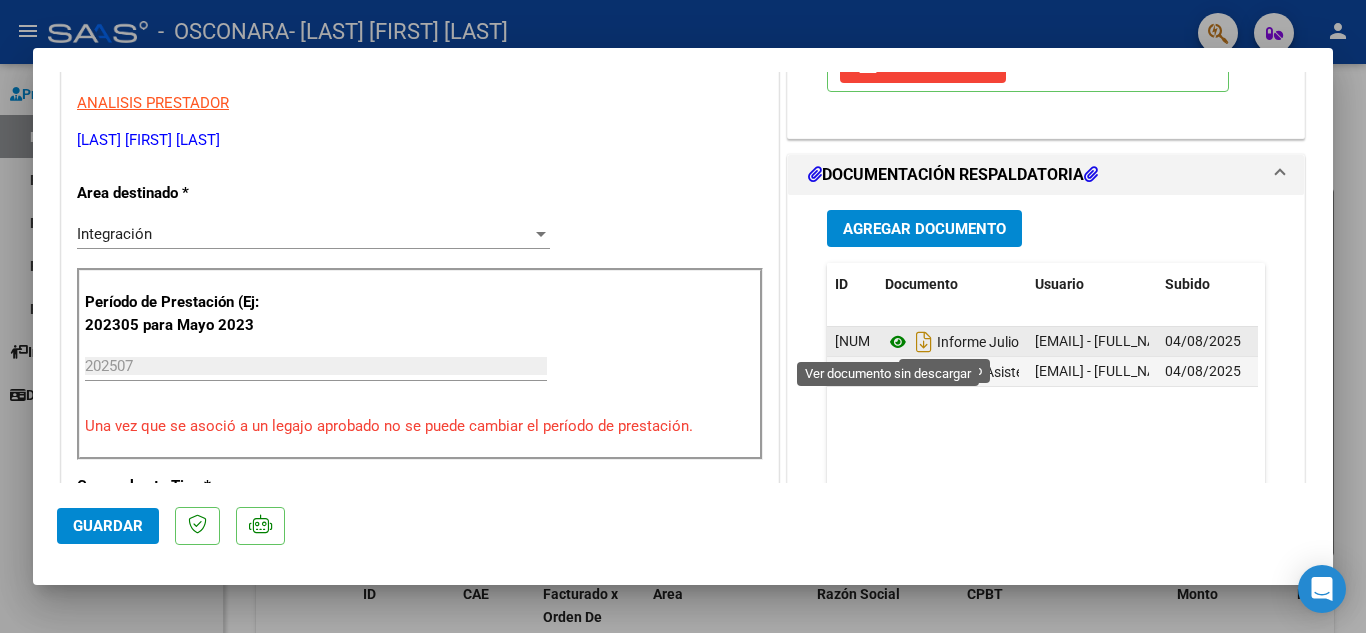 click 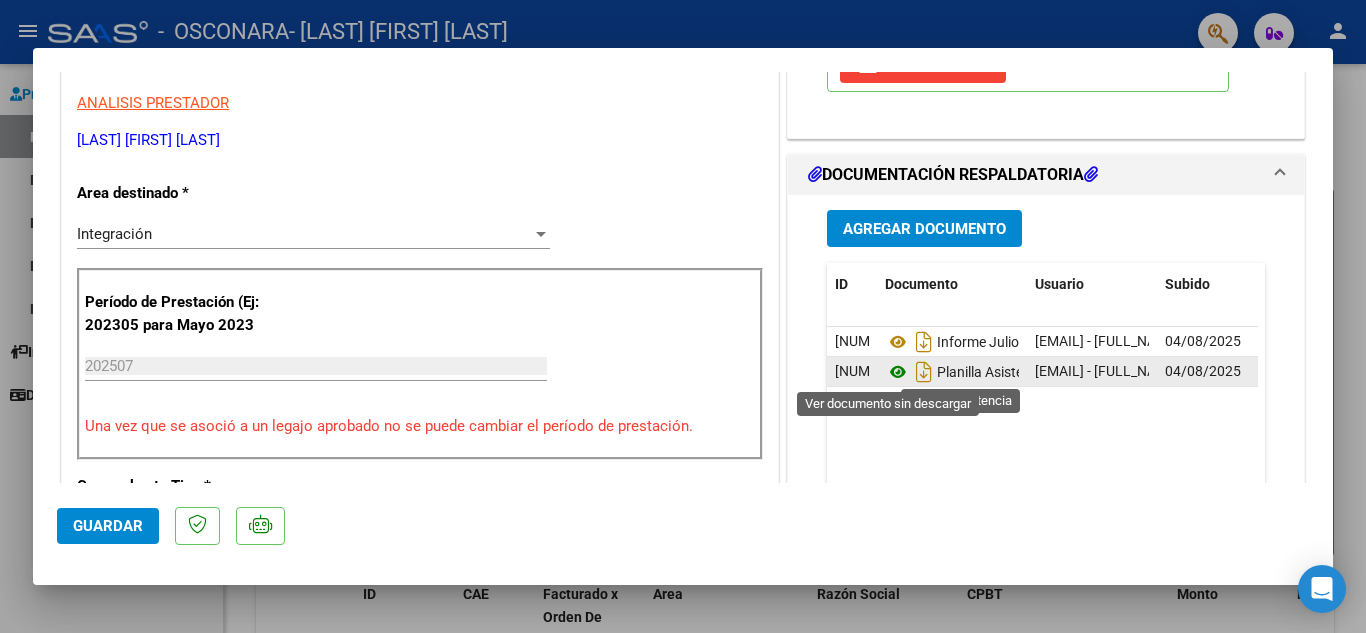 click 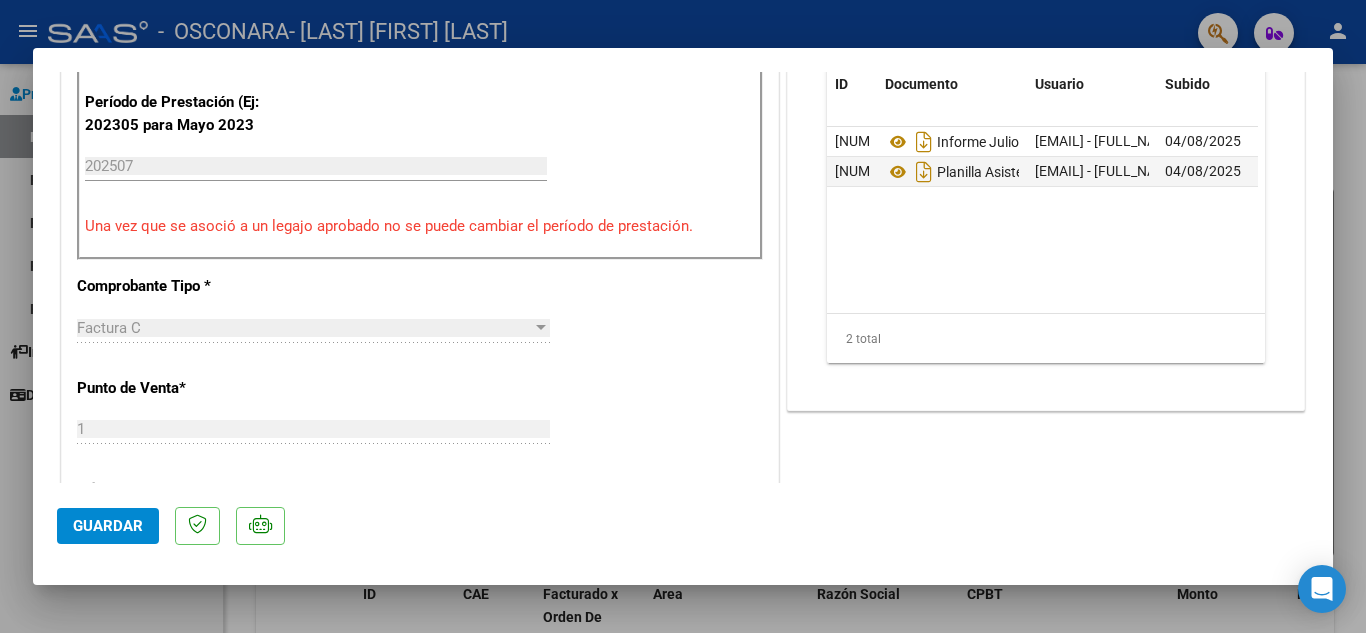 scroll, scrollTop: 900, scrollLeft: 0, axis: vertical 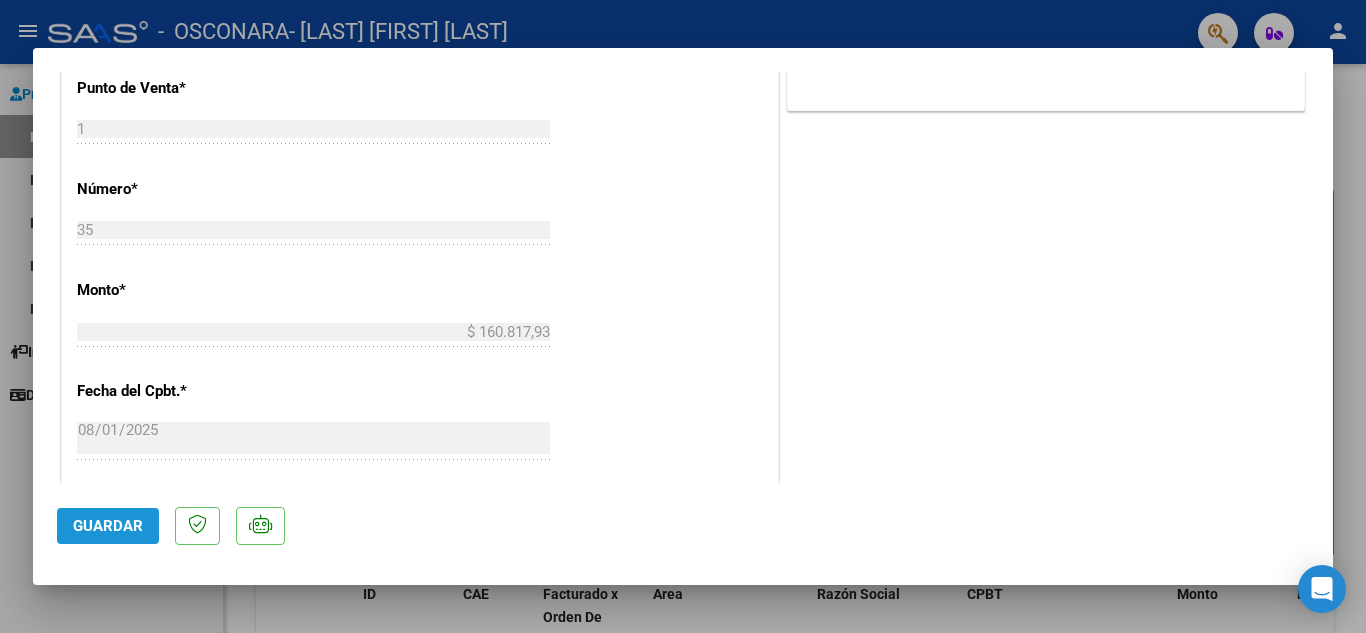click on "Guardar" 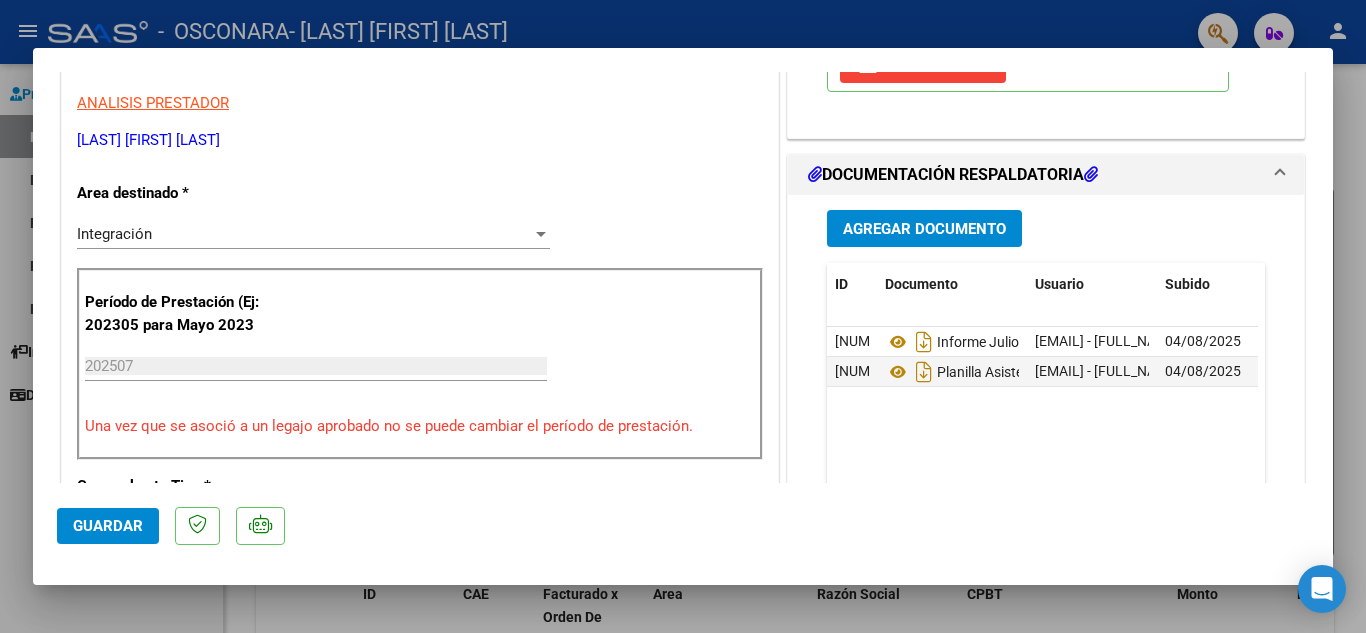 scroll, scrollTop: 0, scrollLeft: 0, axis: both 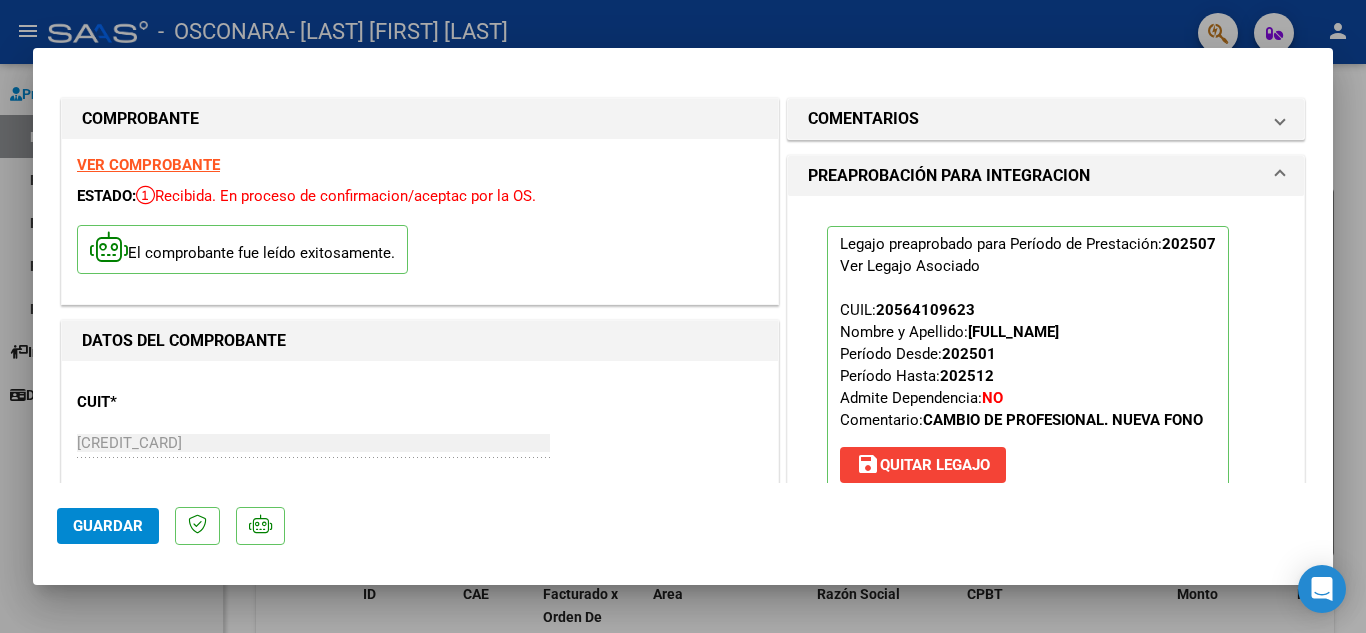 click on "Guardar" 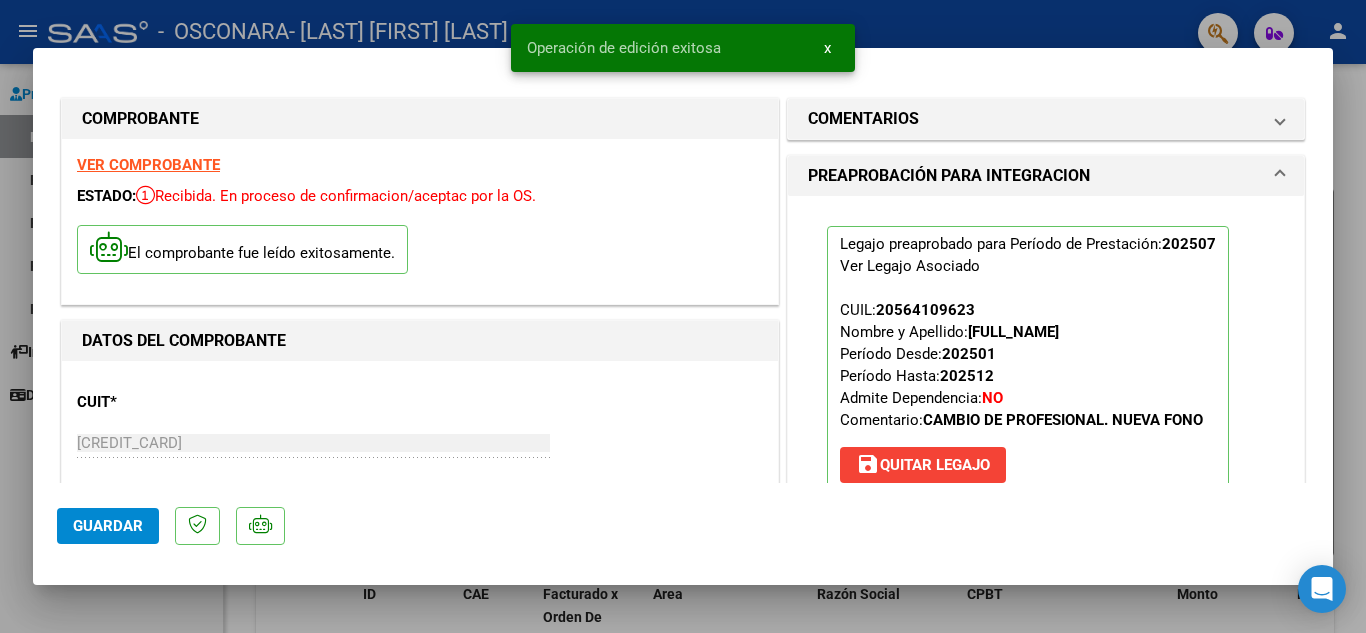 click at bounding box center (683, 316) 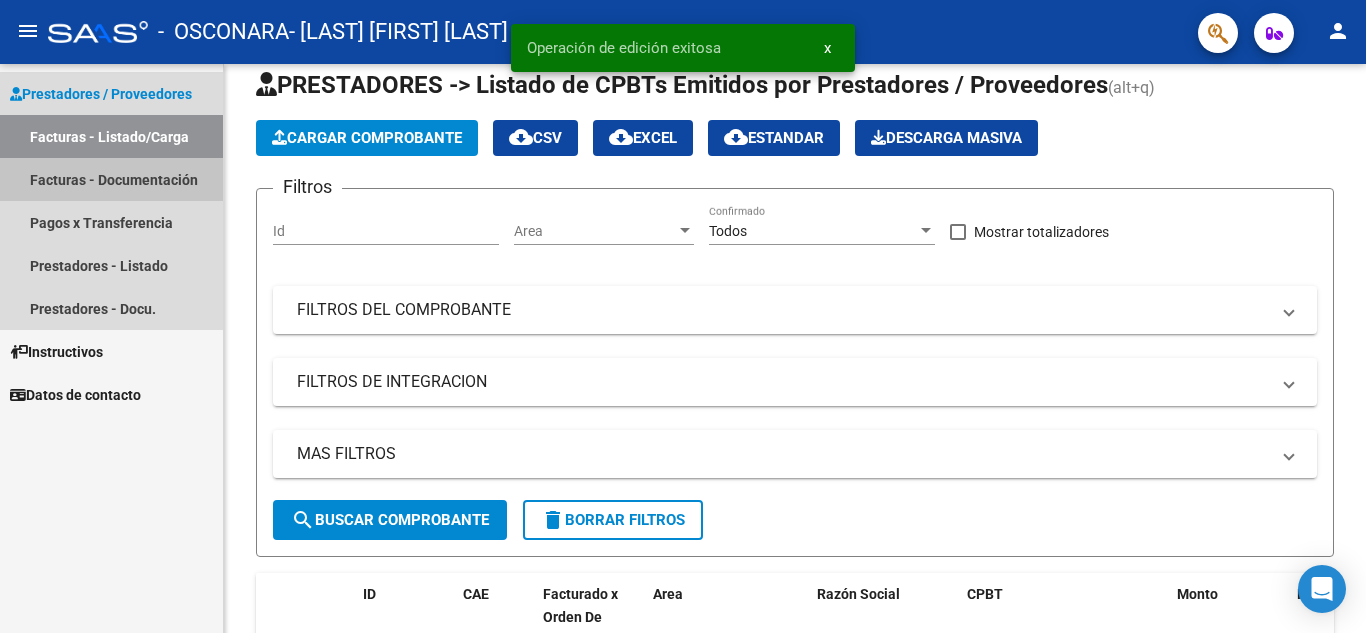 click on "Facturas - Documentación" at bounding box center [111, 179] 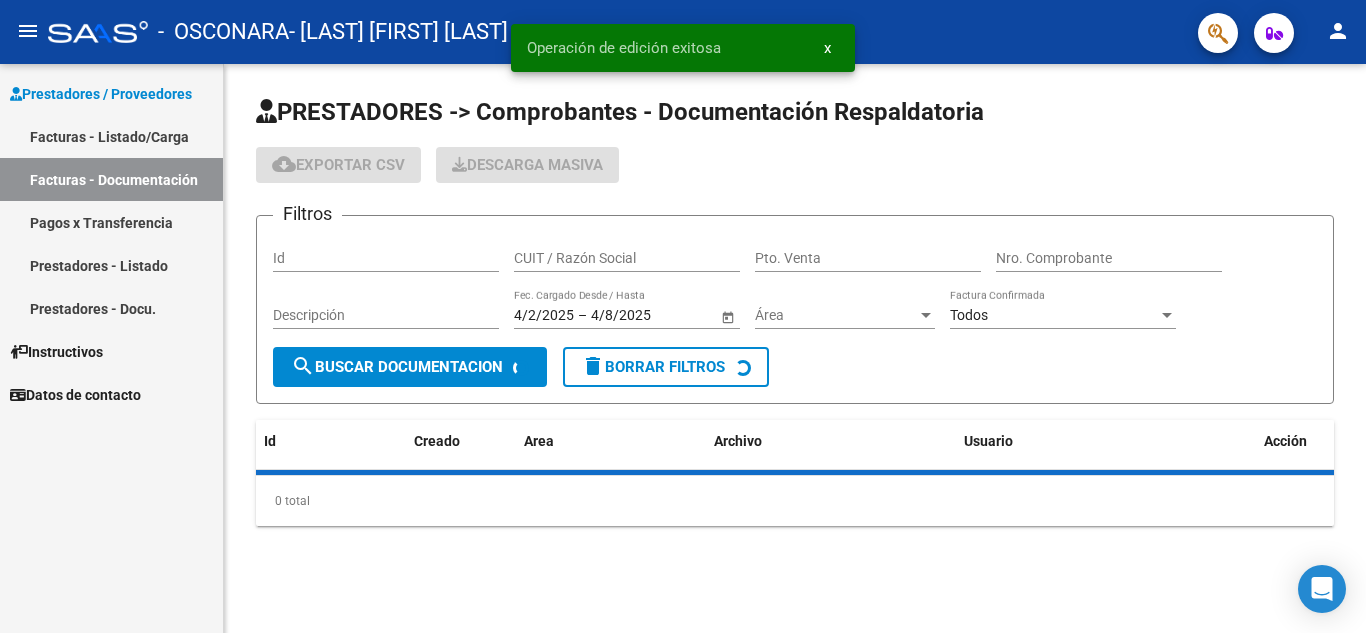 scroll, scrollTop: 0, scrollLeft: 0, axis: both 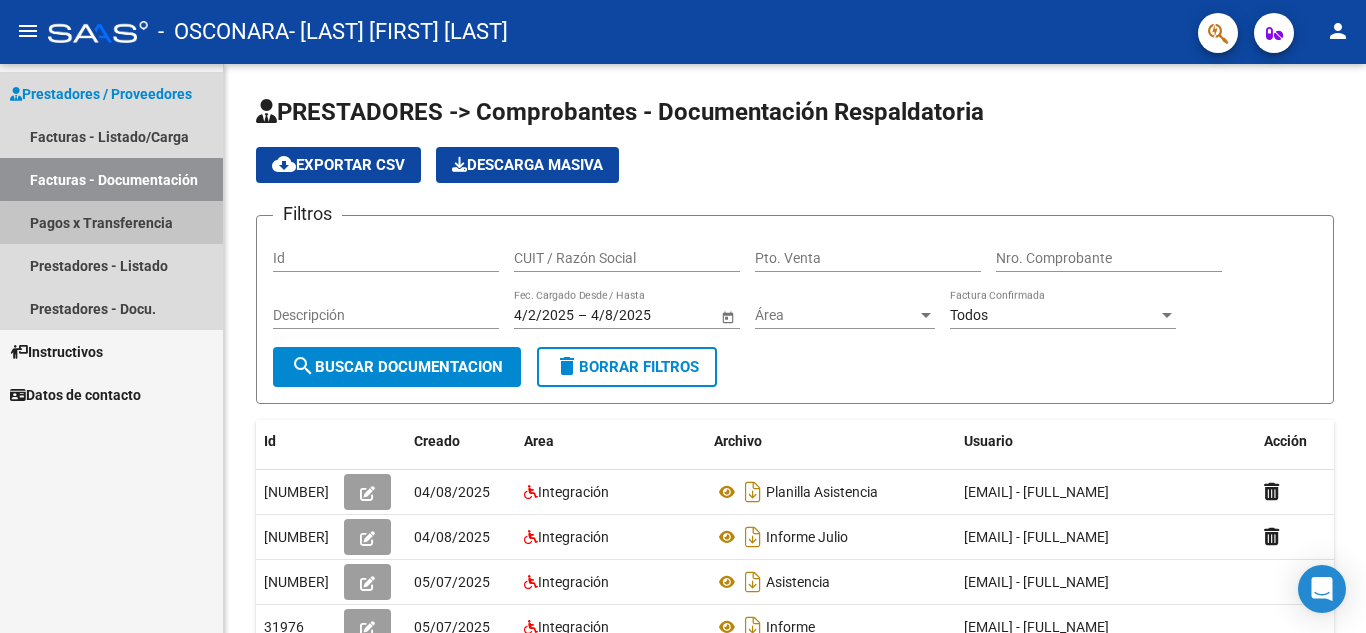 click on "Pagos x Transferencia" at bounding box center (111, 222) 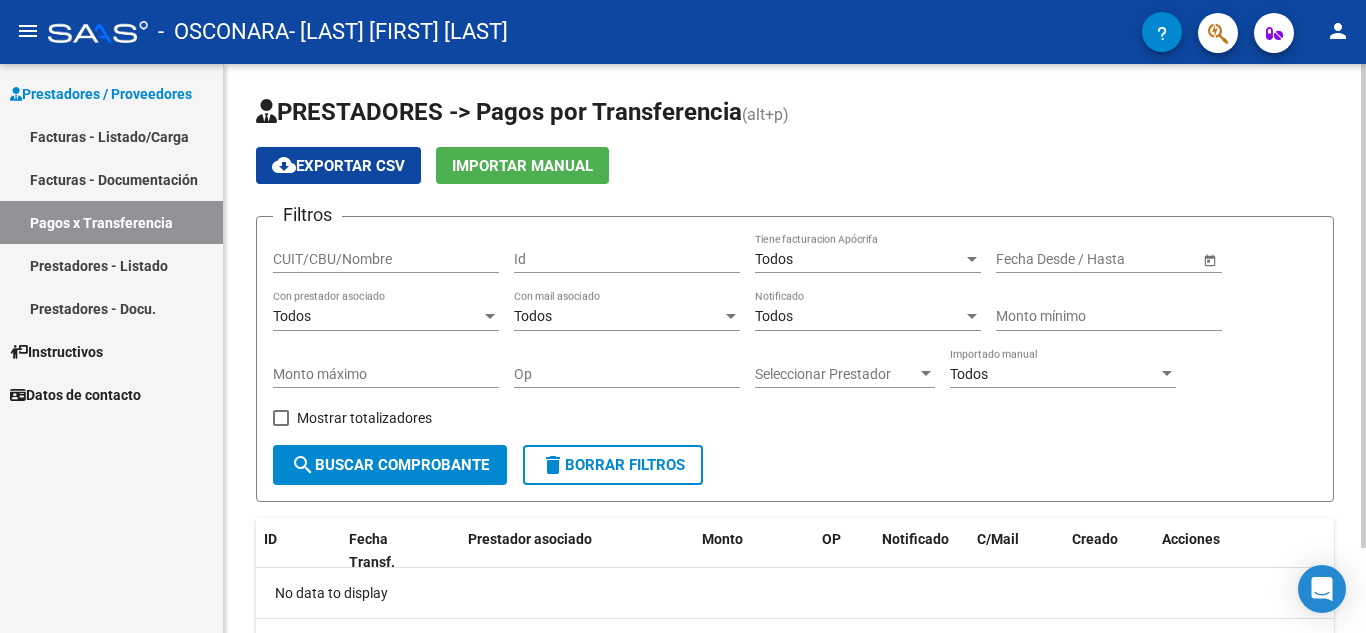 scroll, scrollTop: 100, scrollLeft: 0, axis: vertical 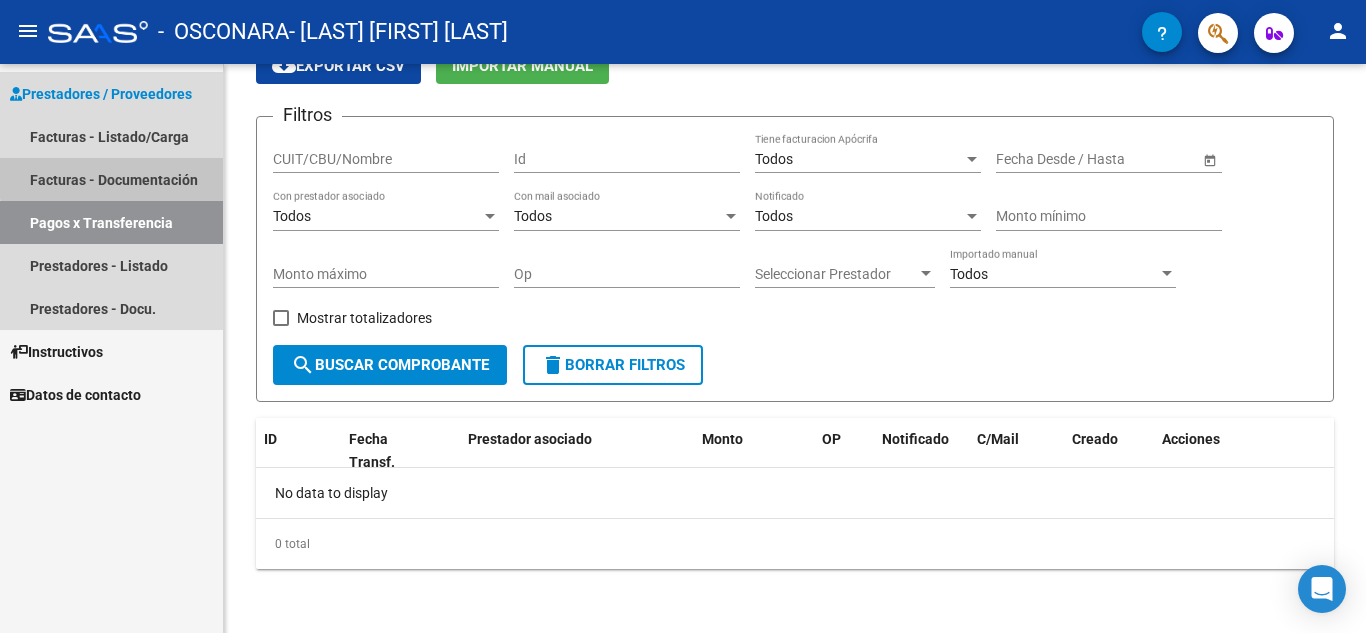 click on "Facturas - Documentación" at bounding box center [111, 179] 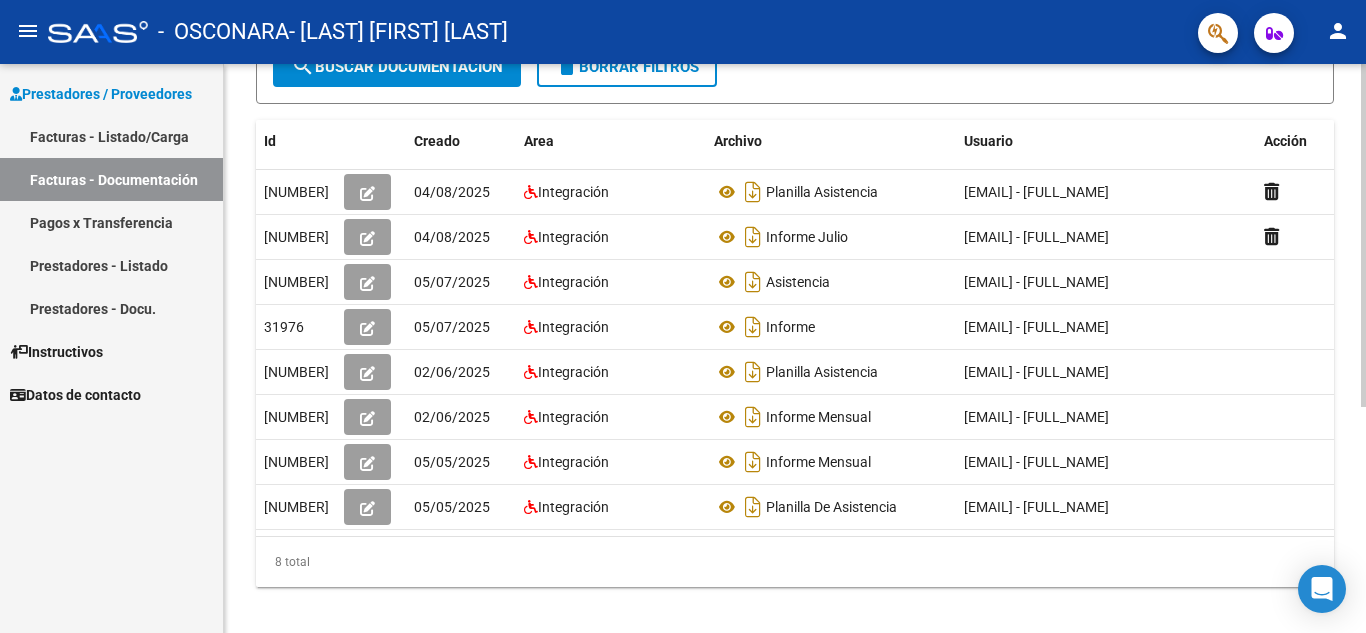 scroll, scrollTop: 0, scrollLeft: 0, axis: both 